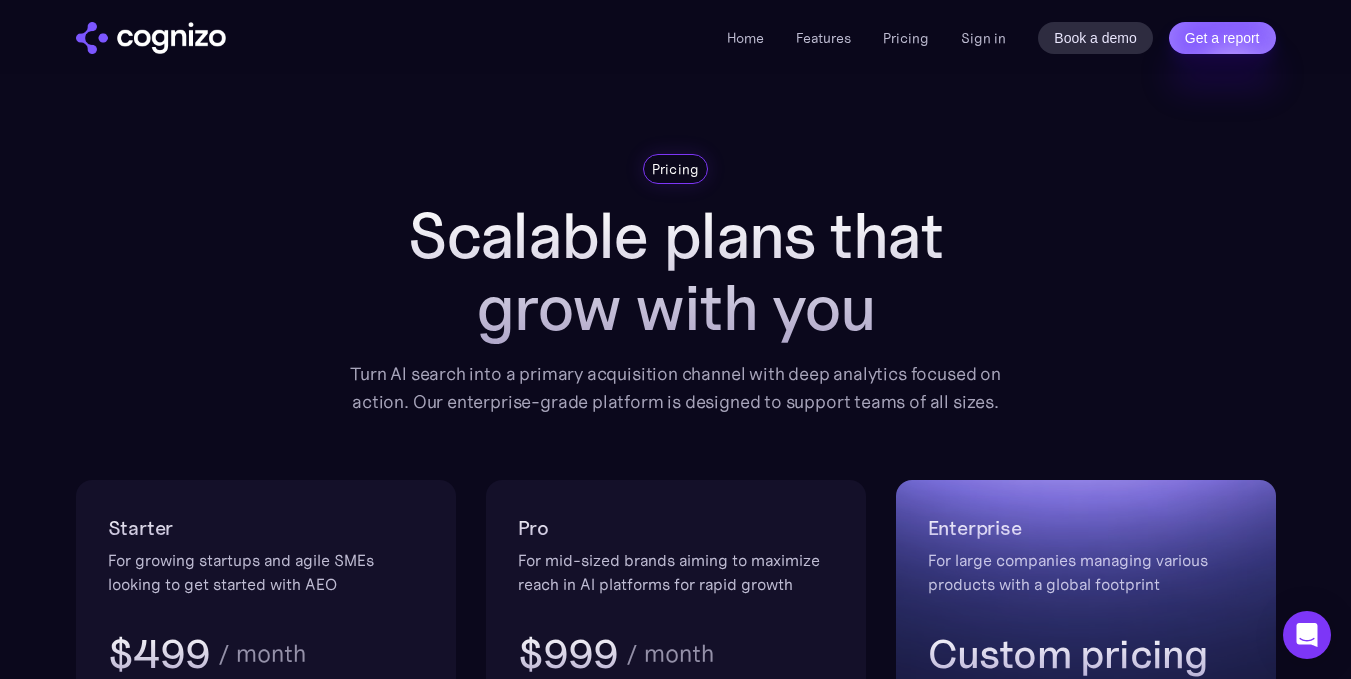 scroll, scrollTop: 2186, scrollLeft: 0, axis: vertical 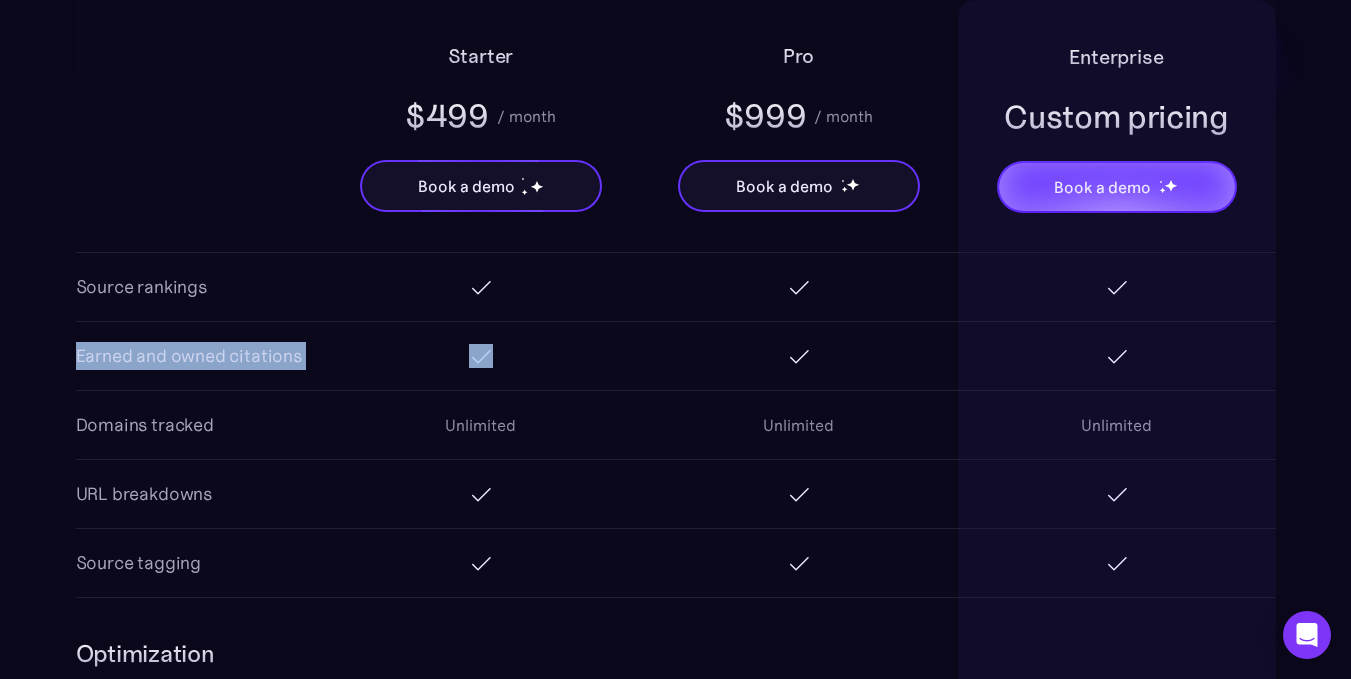 drag, startPoint x: 77, startPoint y: 358, endPoint x: 347, endPoint y: 361, distance: 270.01666 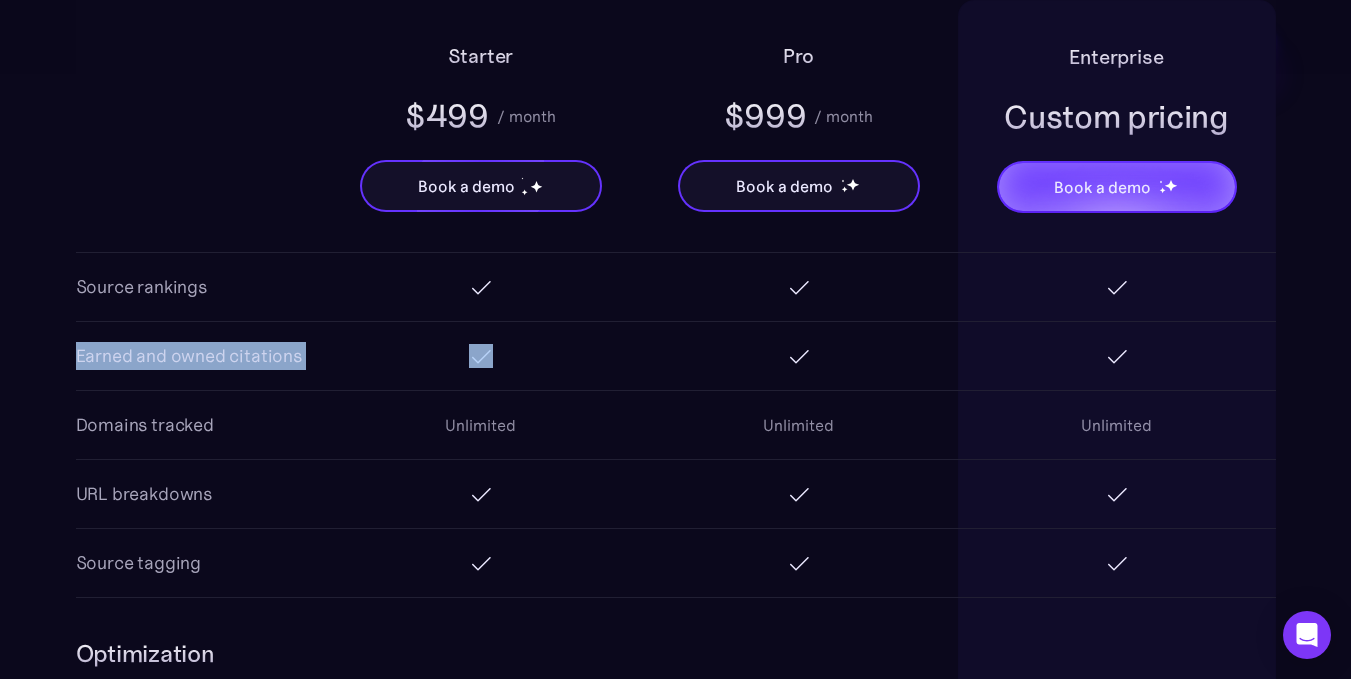 click at bounding box center [481, 356] 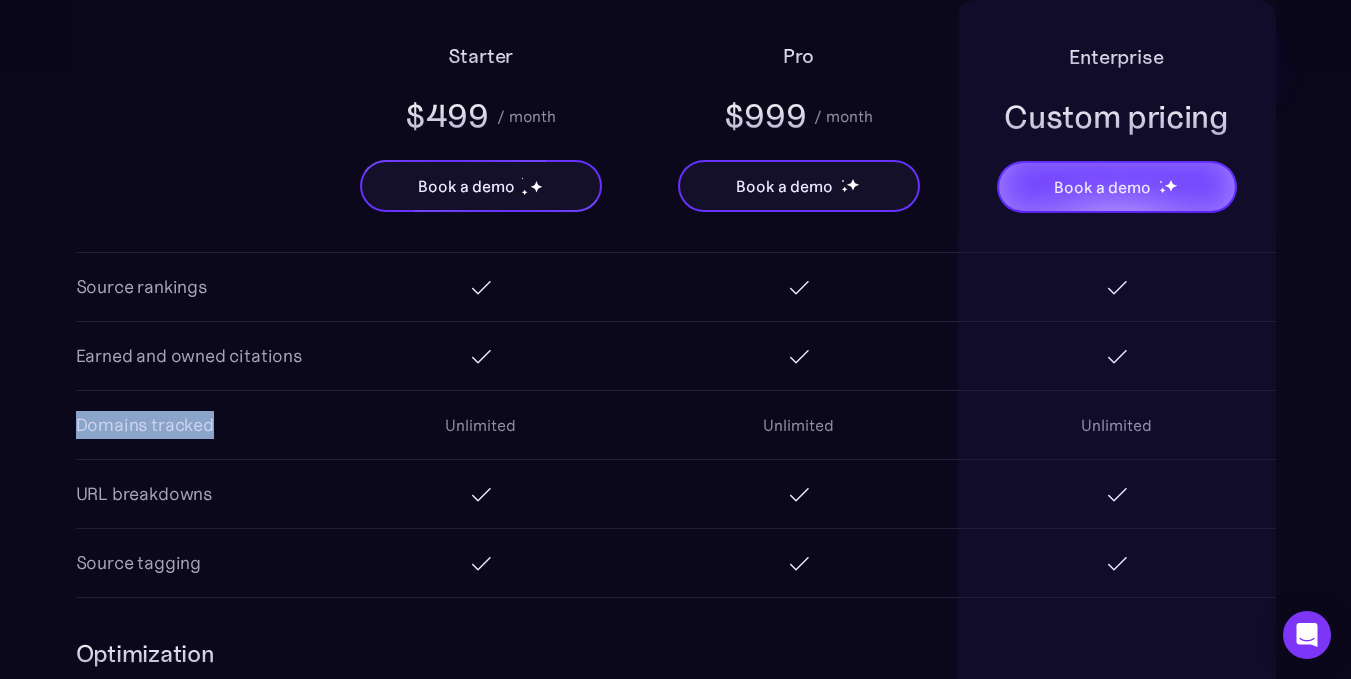 drag, startPoint x: 79, startPoint y: 423, endPoint x: 247, endPoint y: 439, distance: 168.76018 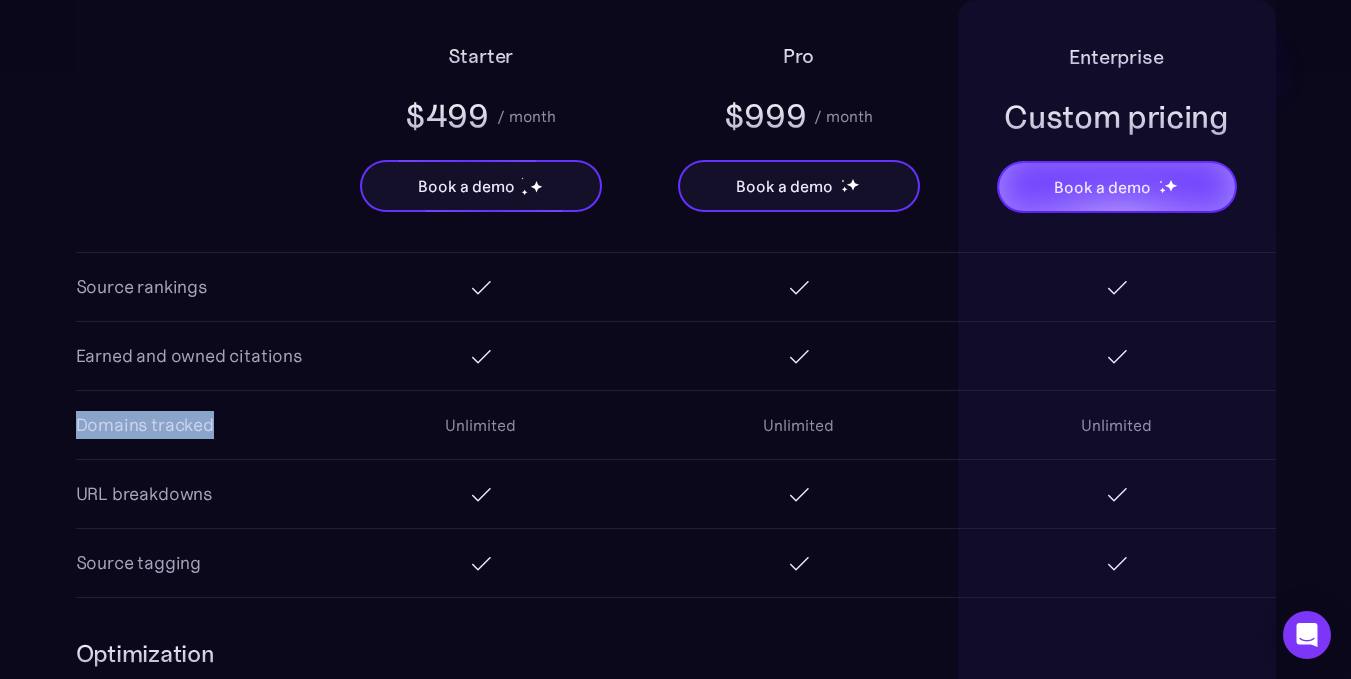 click on "Domains tracked Unlimited Unlimited Unlimited" at bounding box center (676, 425) 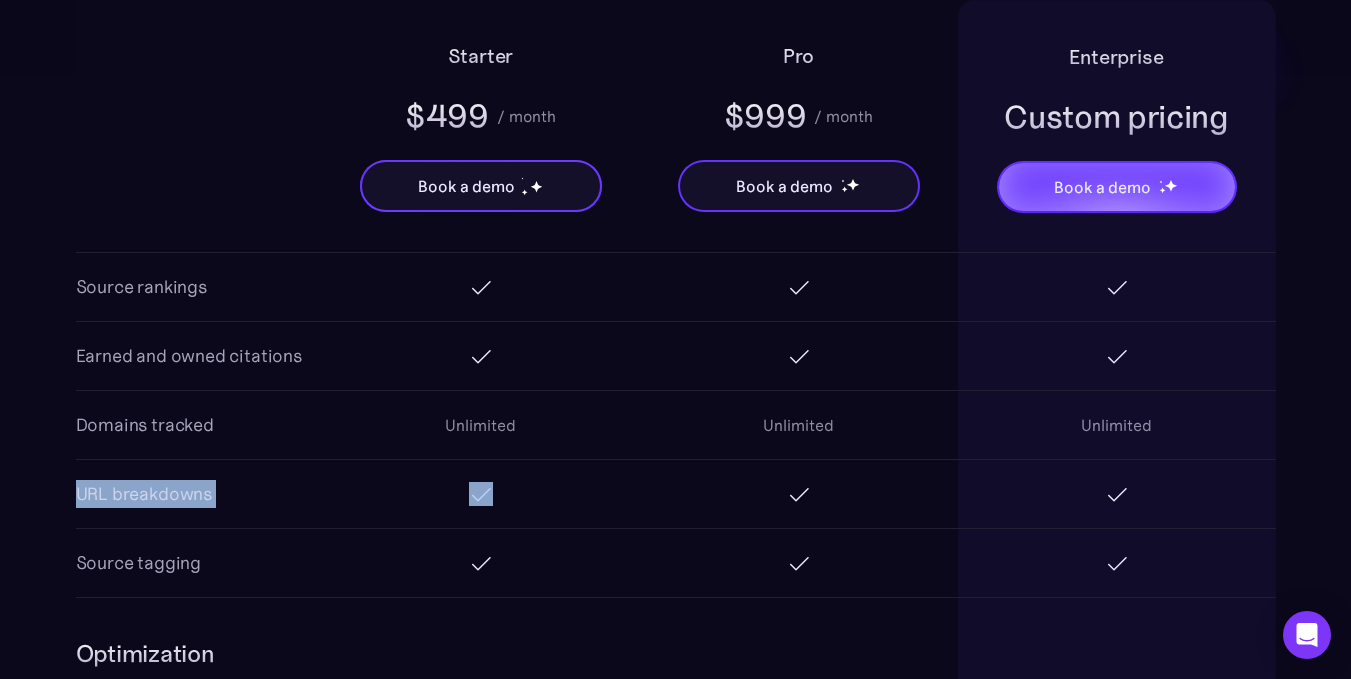 drag, startPoint x: 68, startPoint y: 490, endPoint x: 275, endPoint y: 525, distance: 209.93808 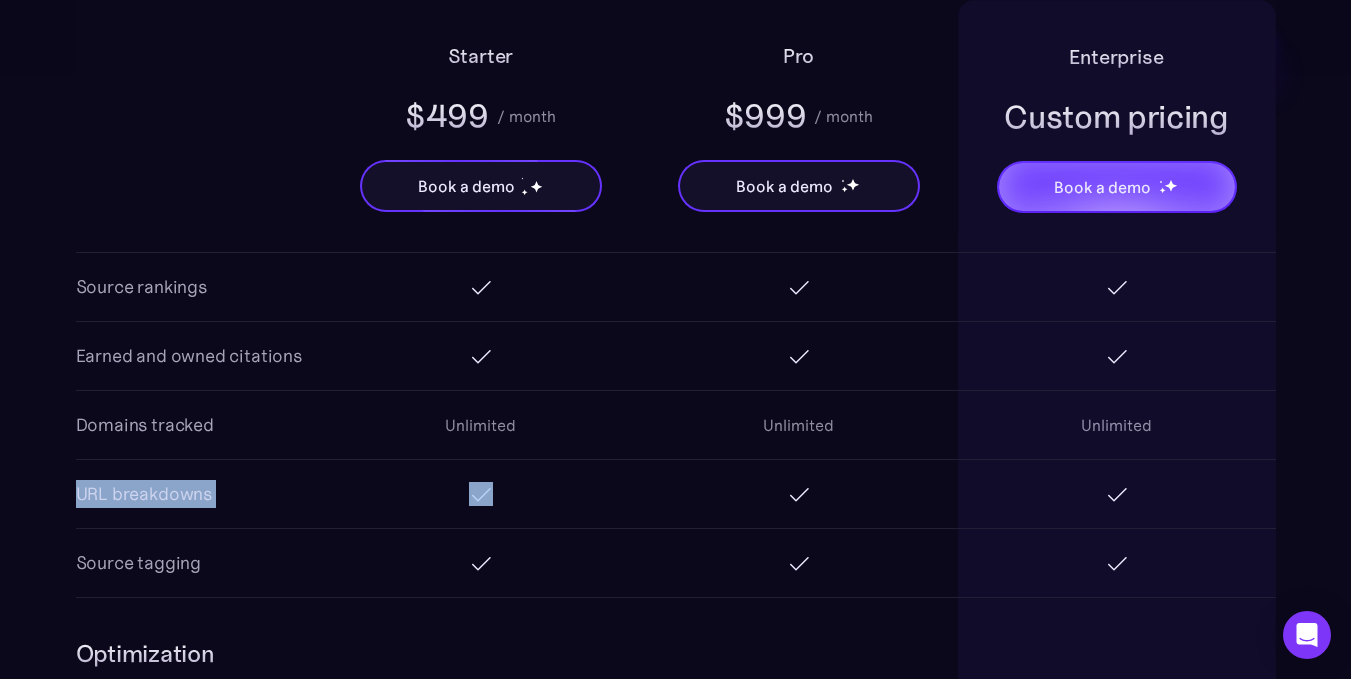click on "URL breakdowns" at bounding box center [676, 494] 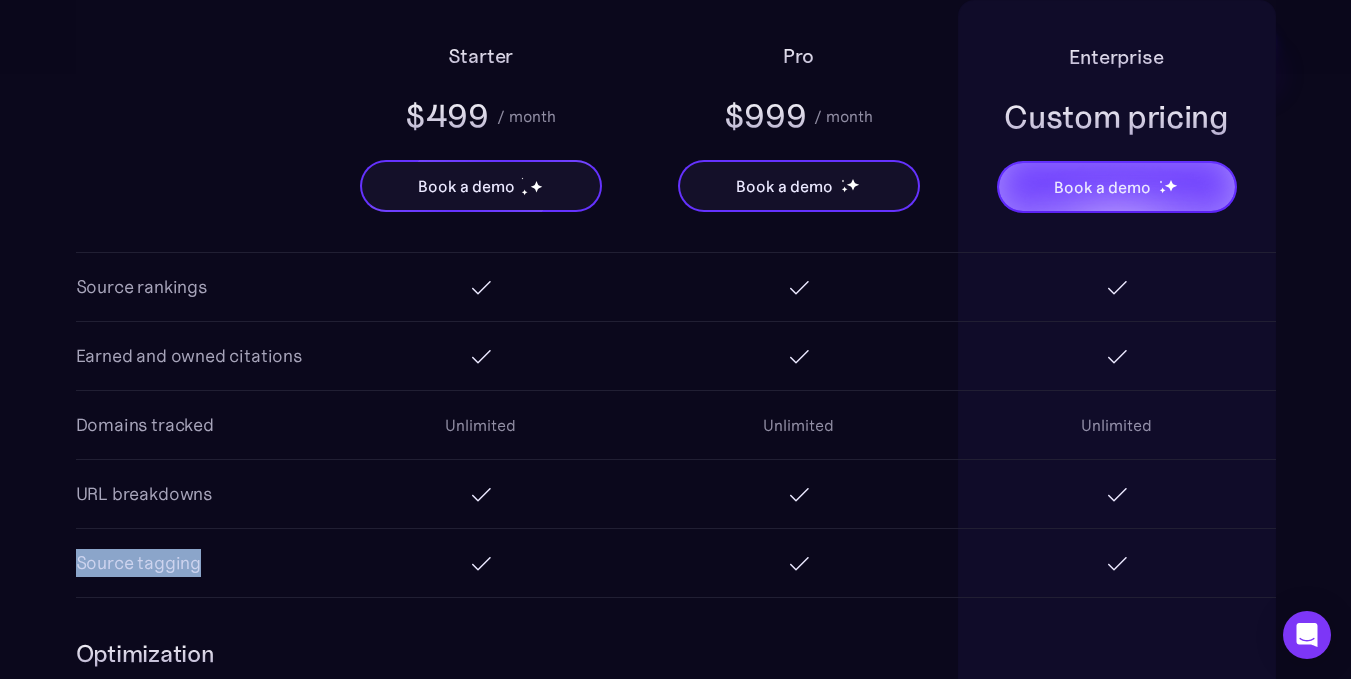 drag, startPoint x: 75, startPoint y: 560, endPoint x: 224, endPoint y: 566, distance: 149.12076 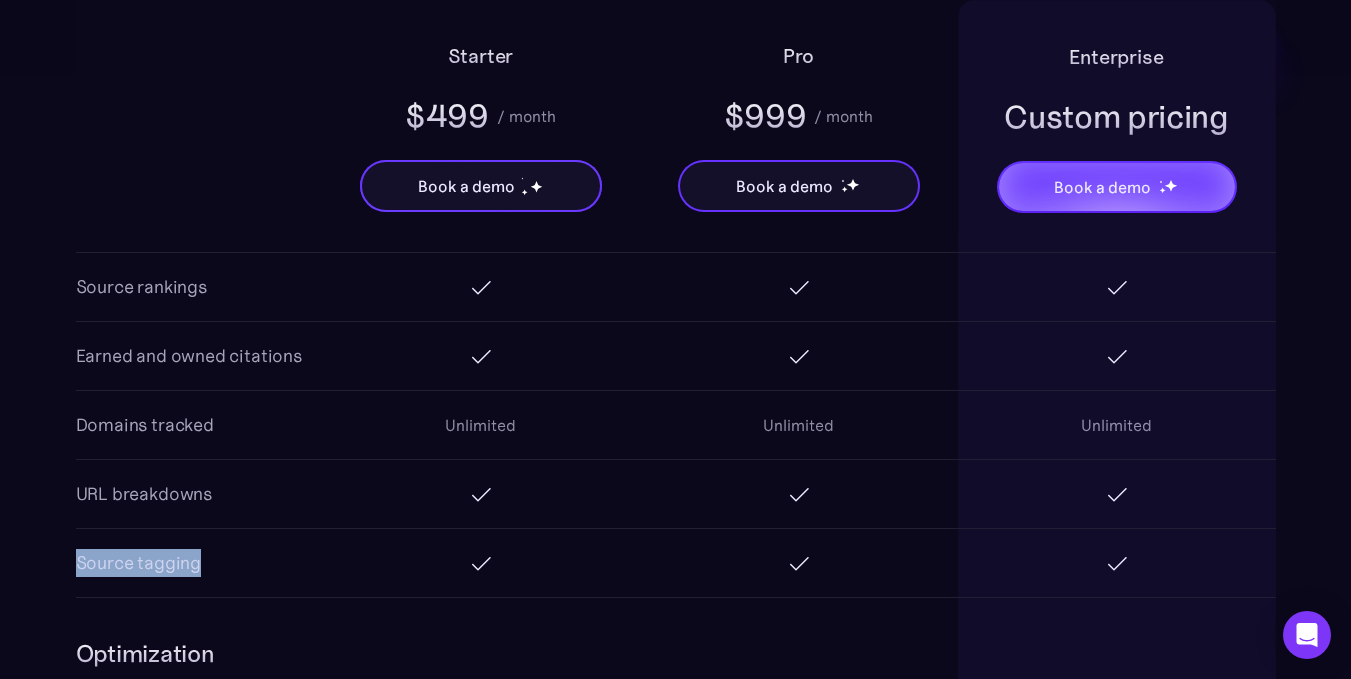 click on "Source tagging" at bounding box center [676, 563] 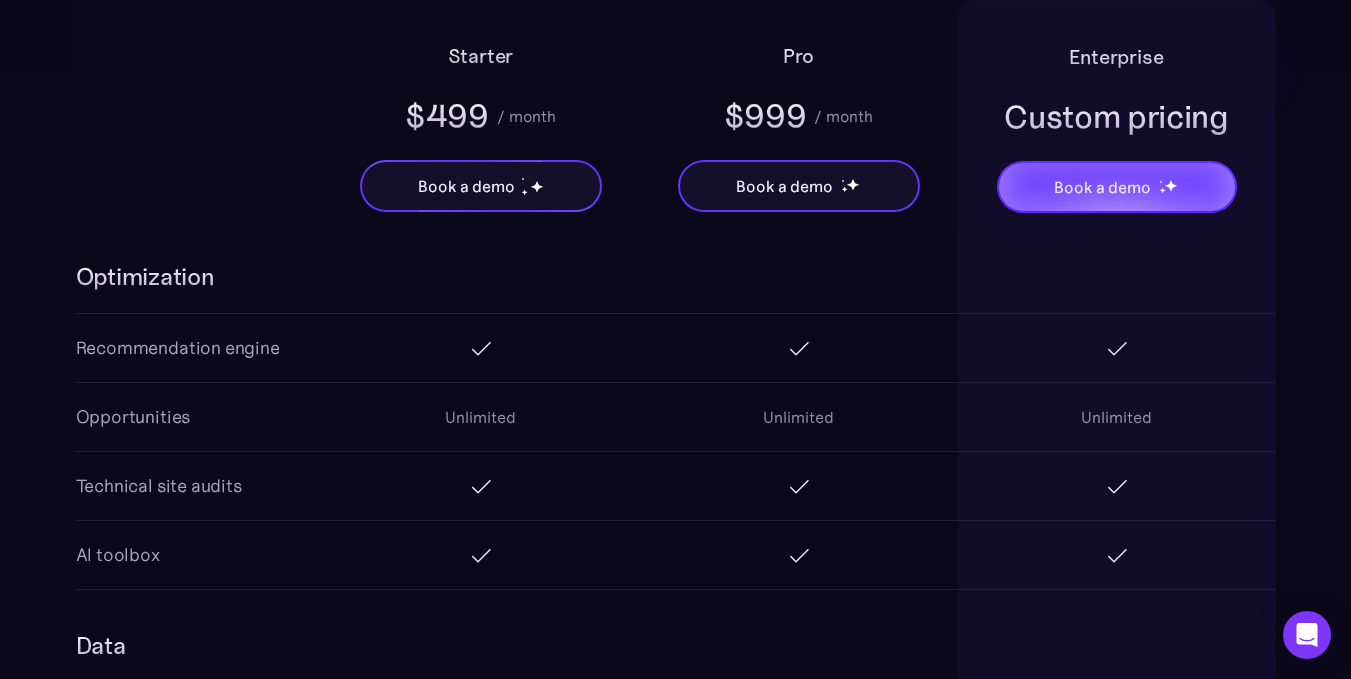 scroll, scrollTop: 2760, scrollLeft: 0, axis: vertical 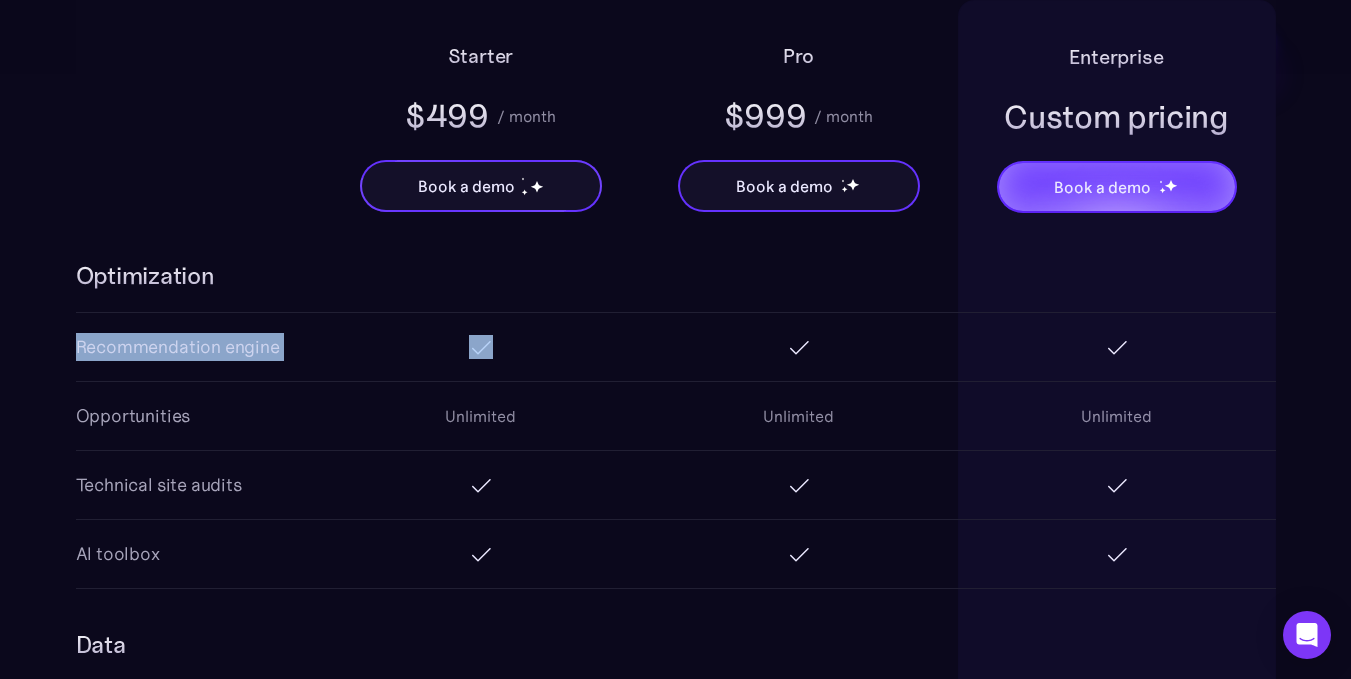 drag, startPoint x: 74, startPoint y: 340, endPoint x: 332, endPoint y: 356, distance: 258.49564 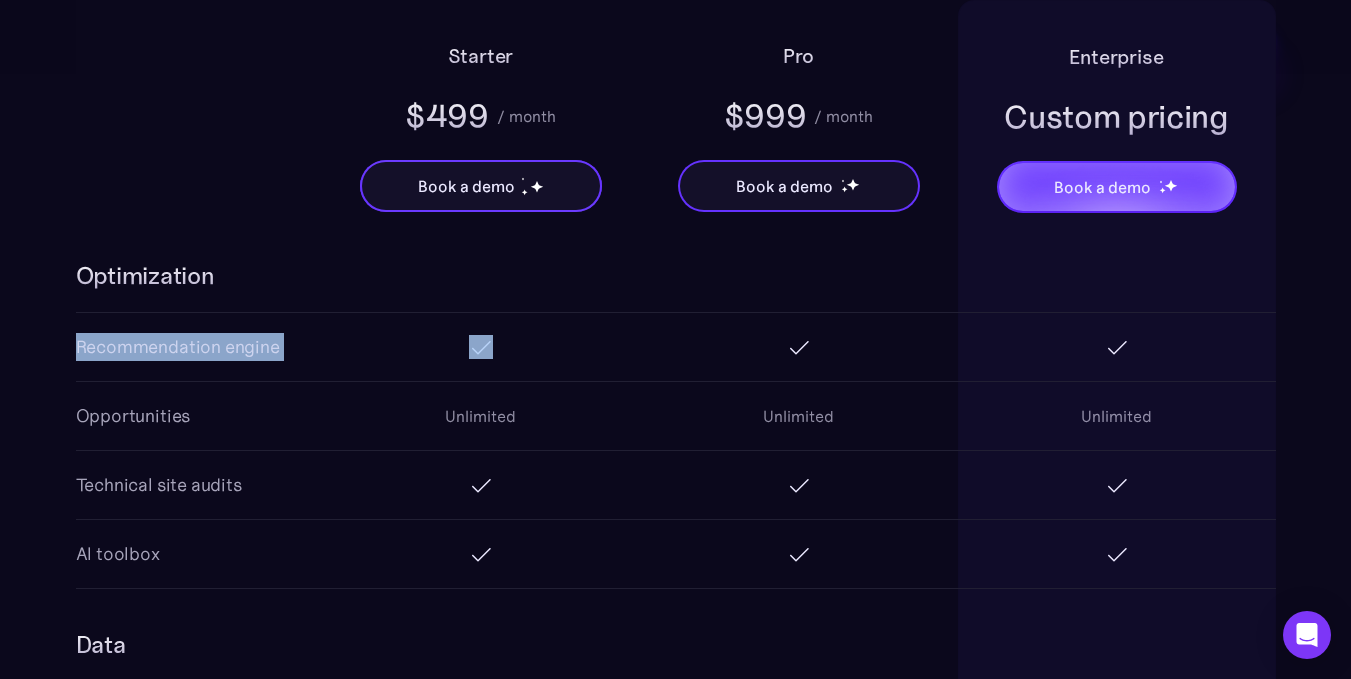 click at bounding box center [481, 347] 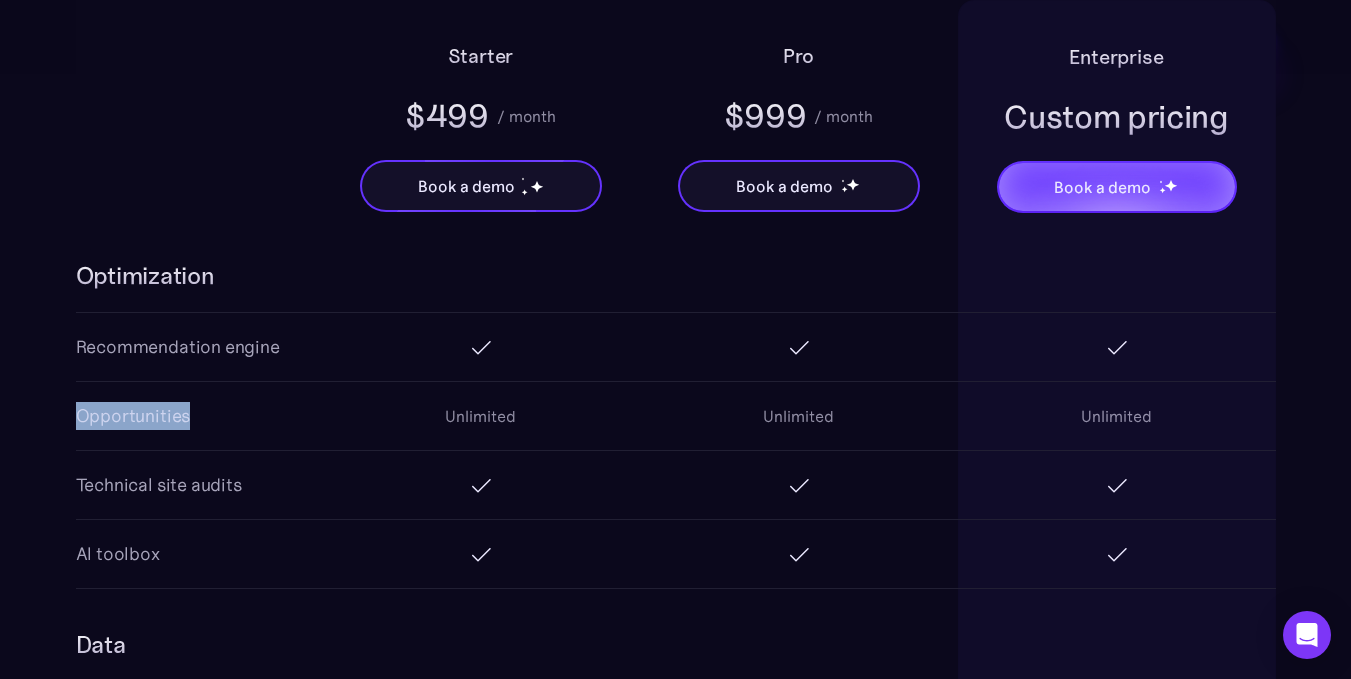 drag, startPoint x: 81, startPoint y: 416, endPoint x: 219, endPoint y: 426, distance: 138.36185 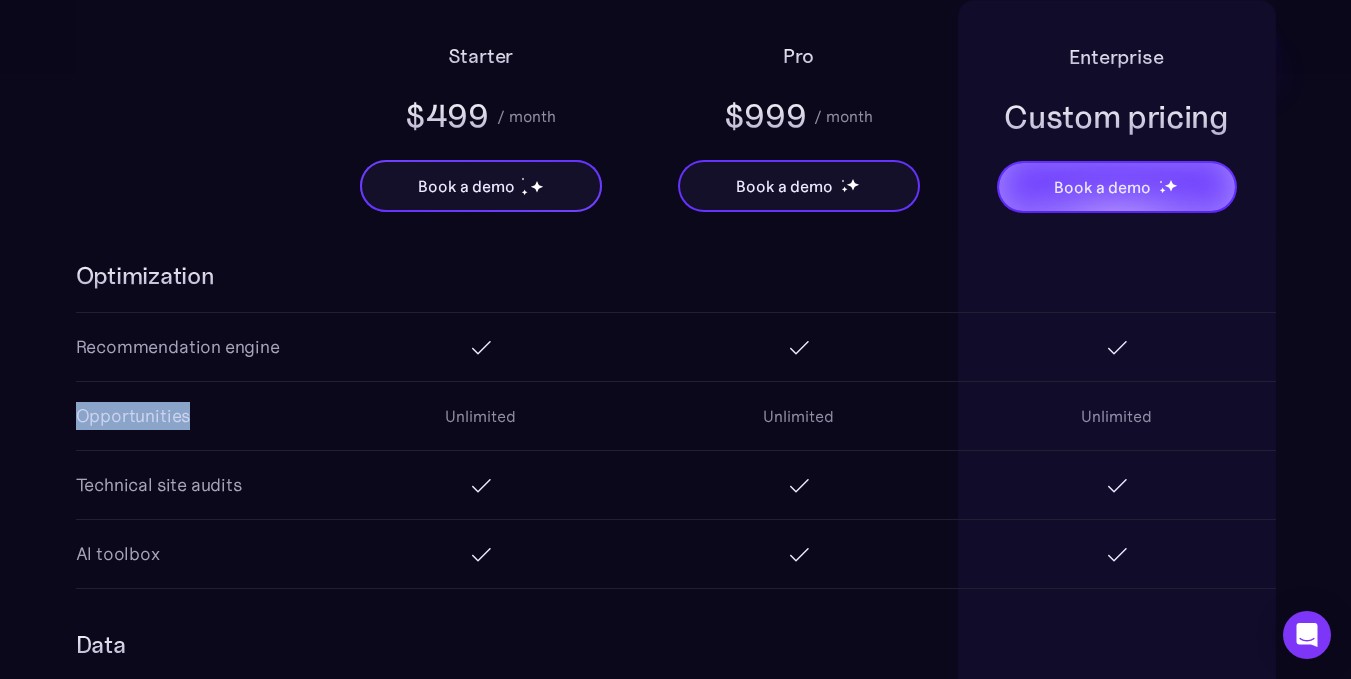 click on "Opportunities Unlimited Unlimited Unlimited" at bounding box center [676, 416] 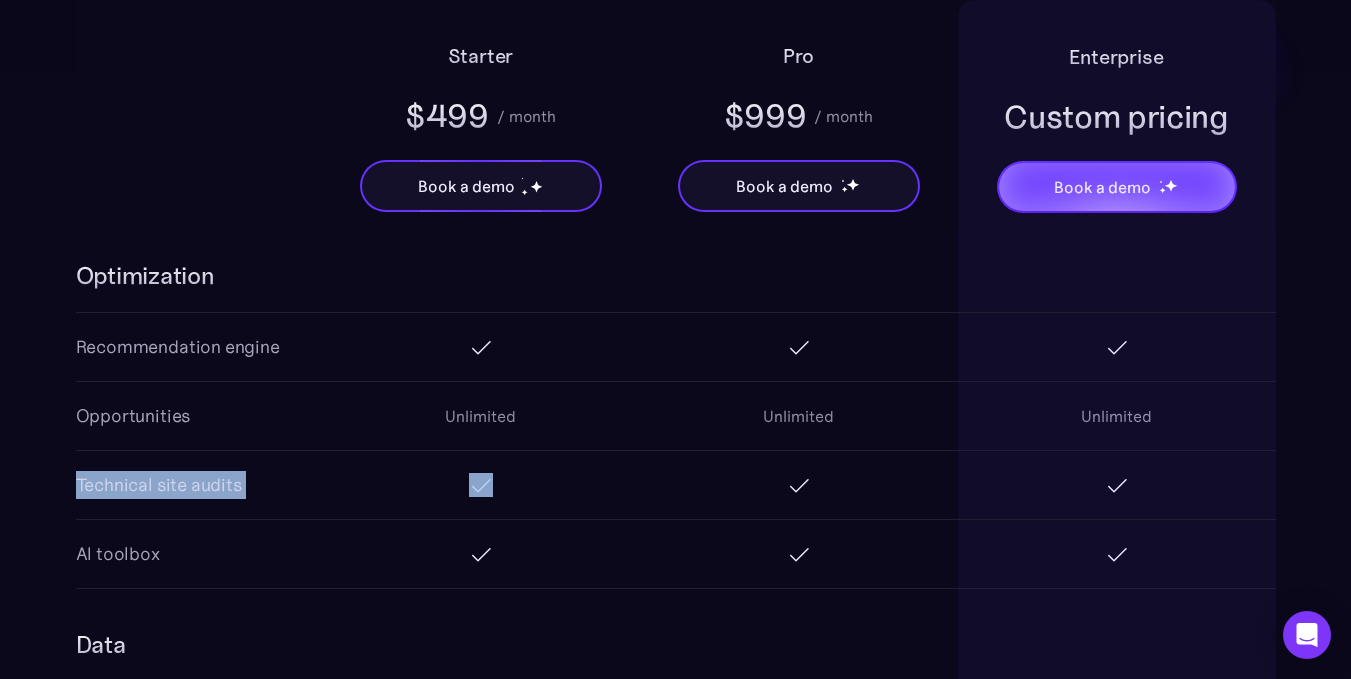 drag, startPoint x: 69, startPoint y: 491, endPoint x: 288, endPoint y: 484, distance: 219.11185 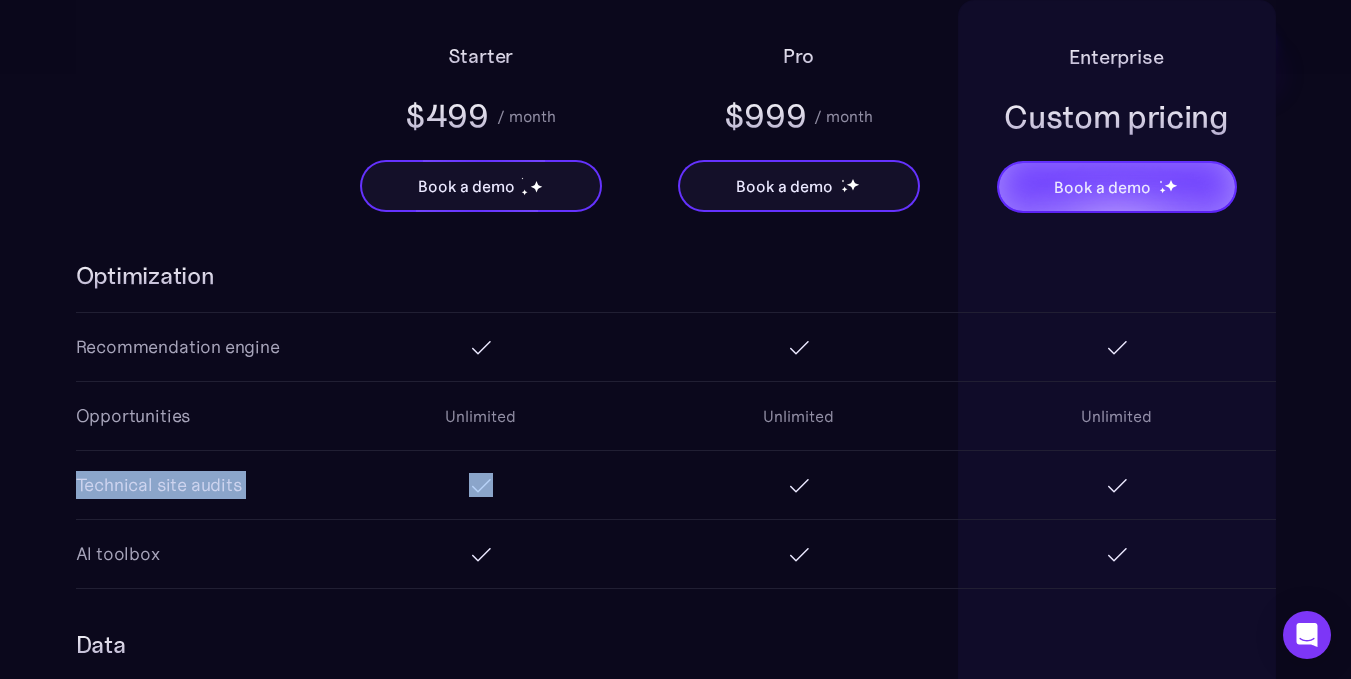 click on "Technical site audits" at bounding box center [676, 485] 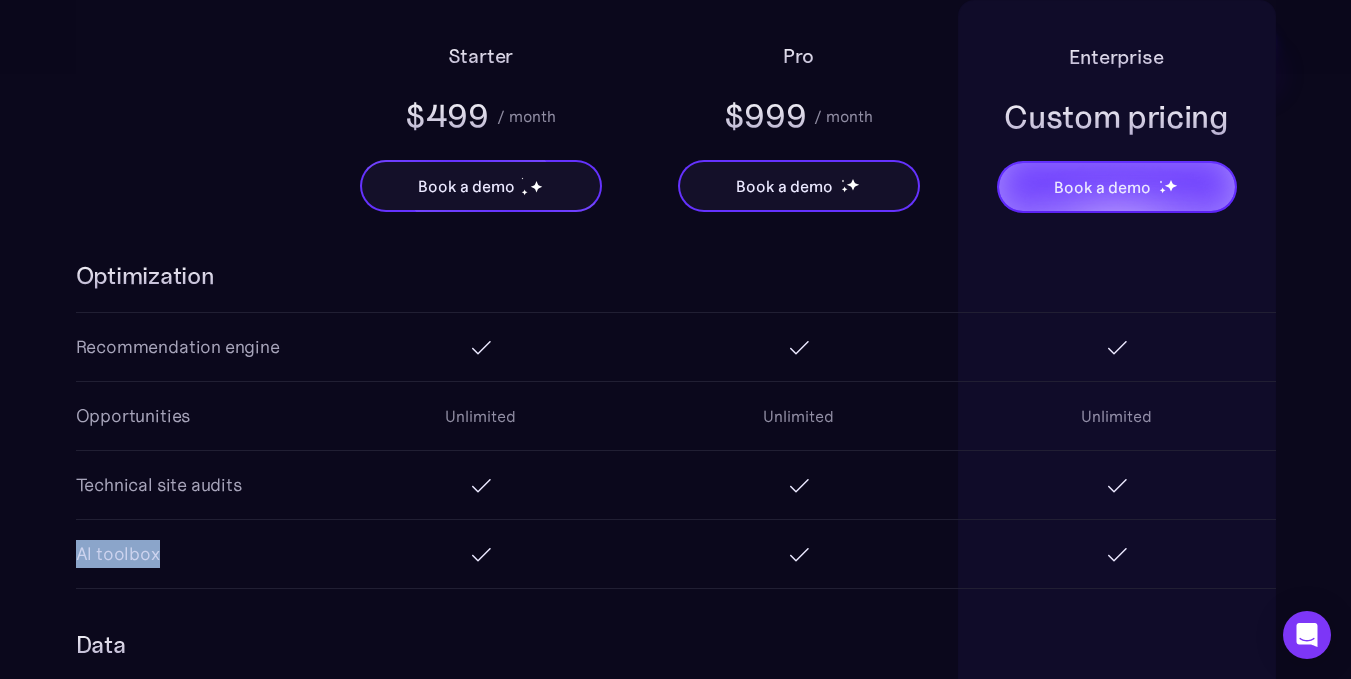 drag, startPoint x: 65, startPoint y: 550, endPoint x: 186, endPoint y: 548, distance: 121.016525 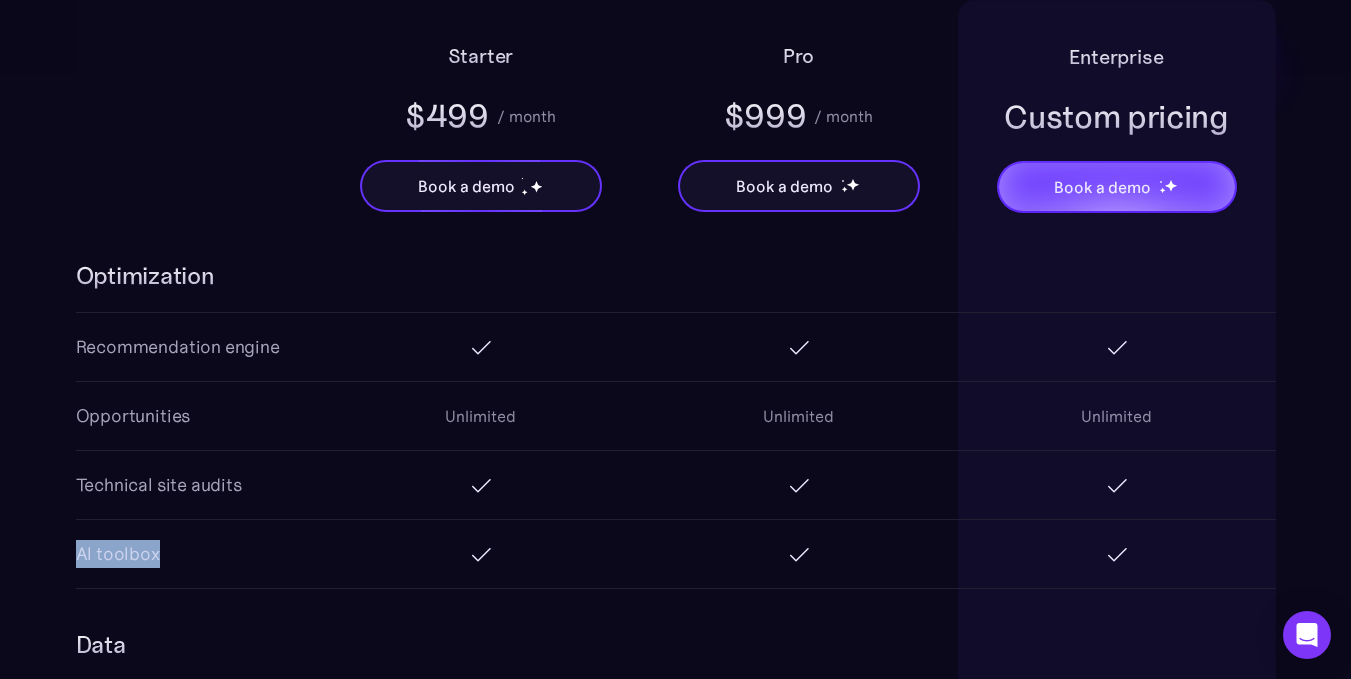 click on "AI toolbox" at bounding box center (676, 554) 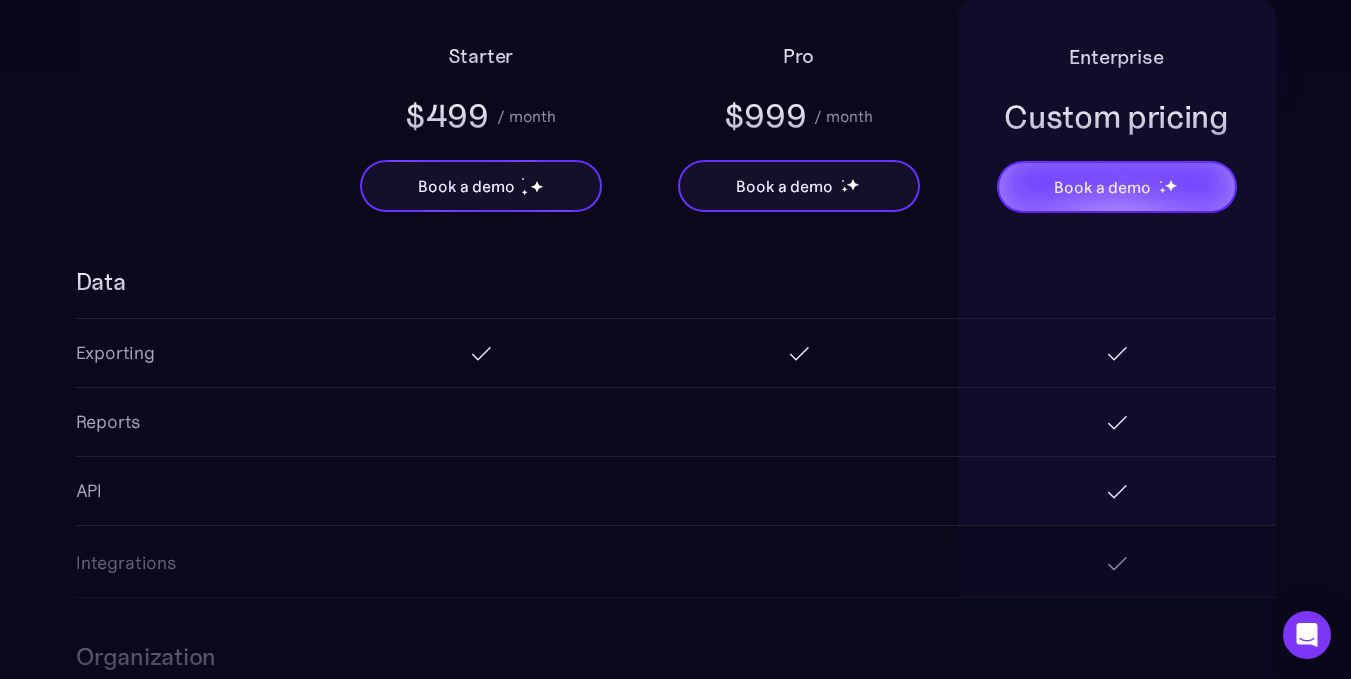 scroll, scrollTop: 3130, scrollLeft: 0, axis: vertical 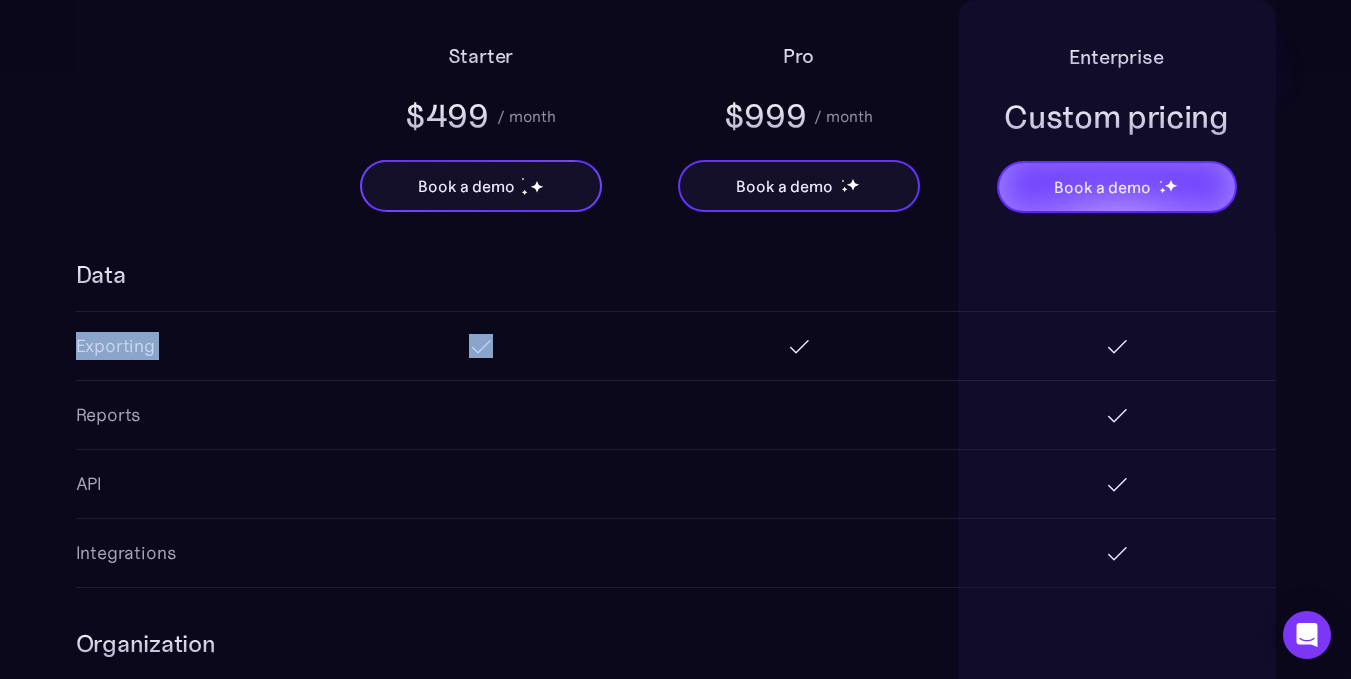 drag, startPoint x: 74, startPoint y: 342, endPoint x: 283, endPoint y: 365, distance: 210.26175 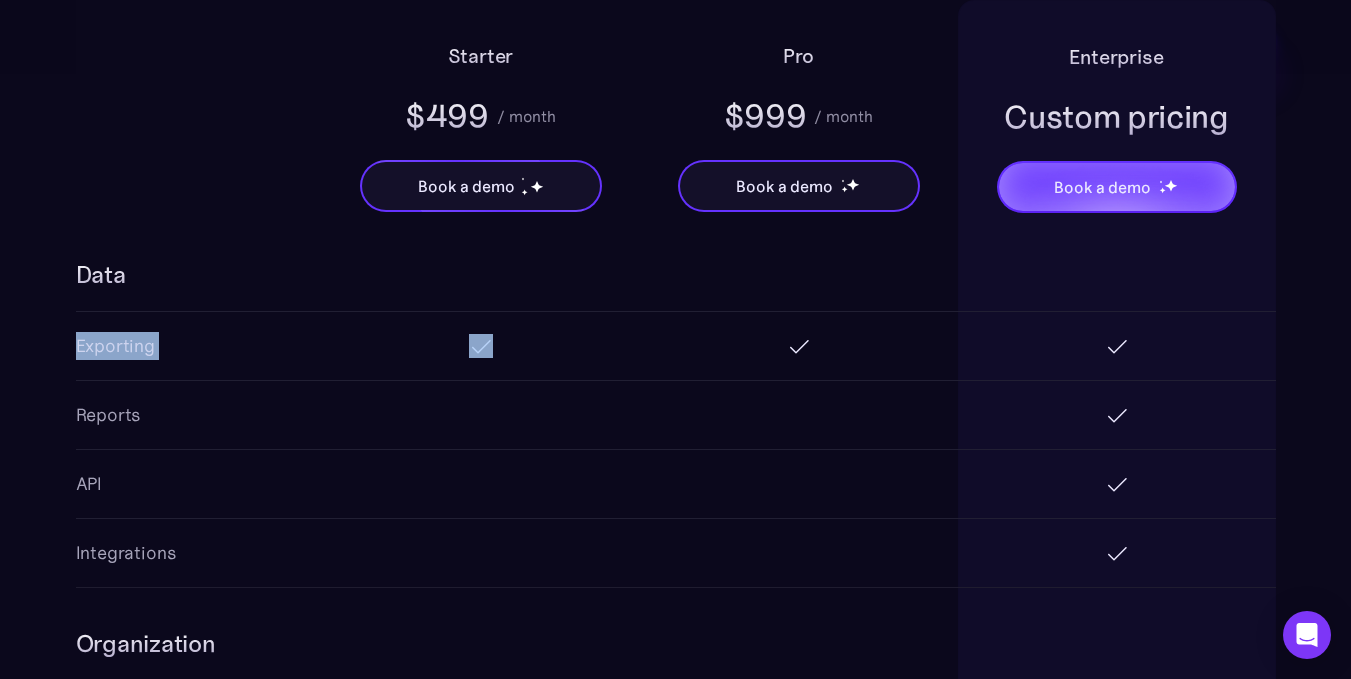 click on "Exporting" at bounding box center [676, 346] 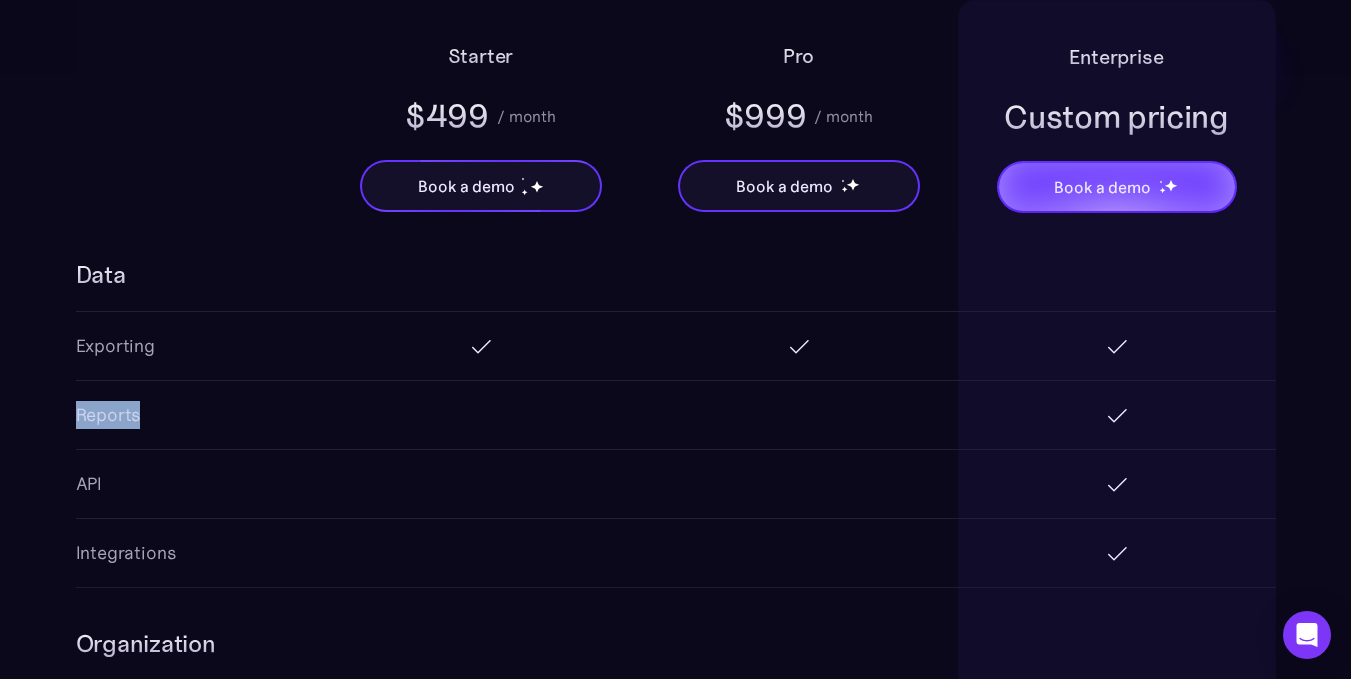 drag, startPoint x: 70, startPoint y: 412, endPoint x: 214, endPoint y: 418, distance: 144.12494 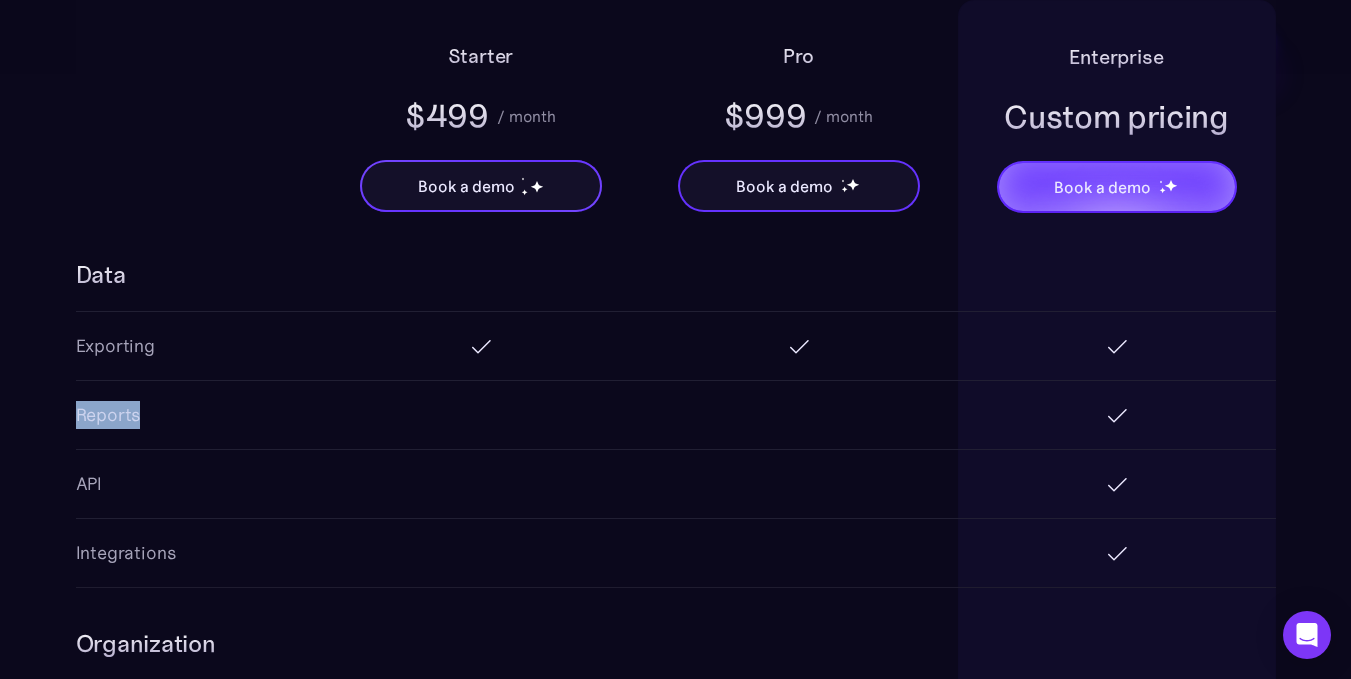 click on "Reports" at bounding box center [676, 415] 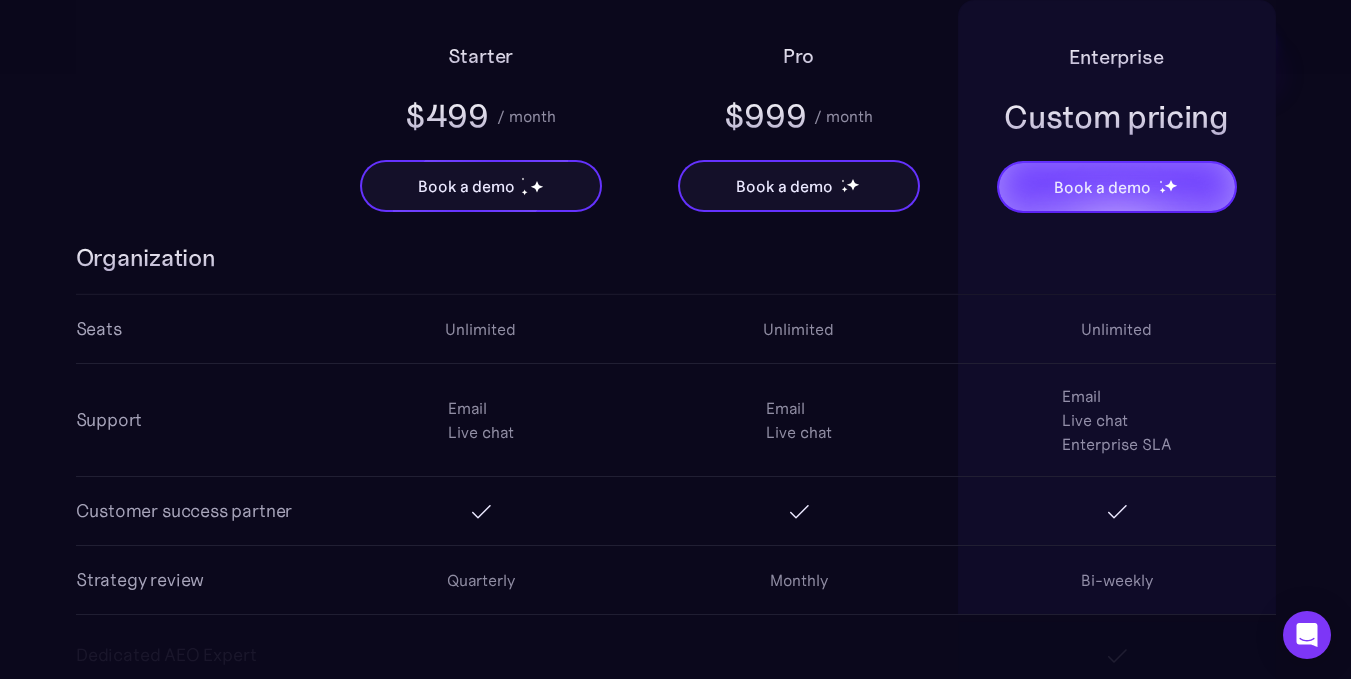 scroll, scrollTop: 3517, scrollLeft: 0, axis: vertical 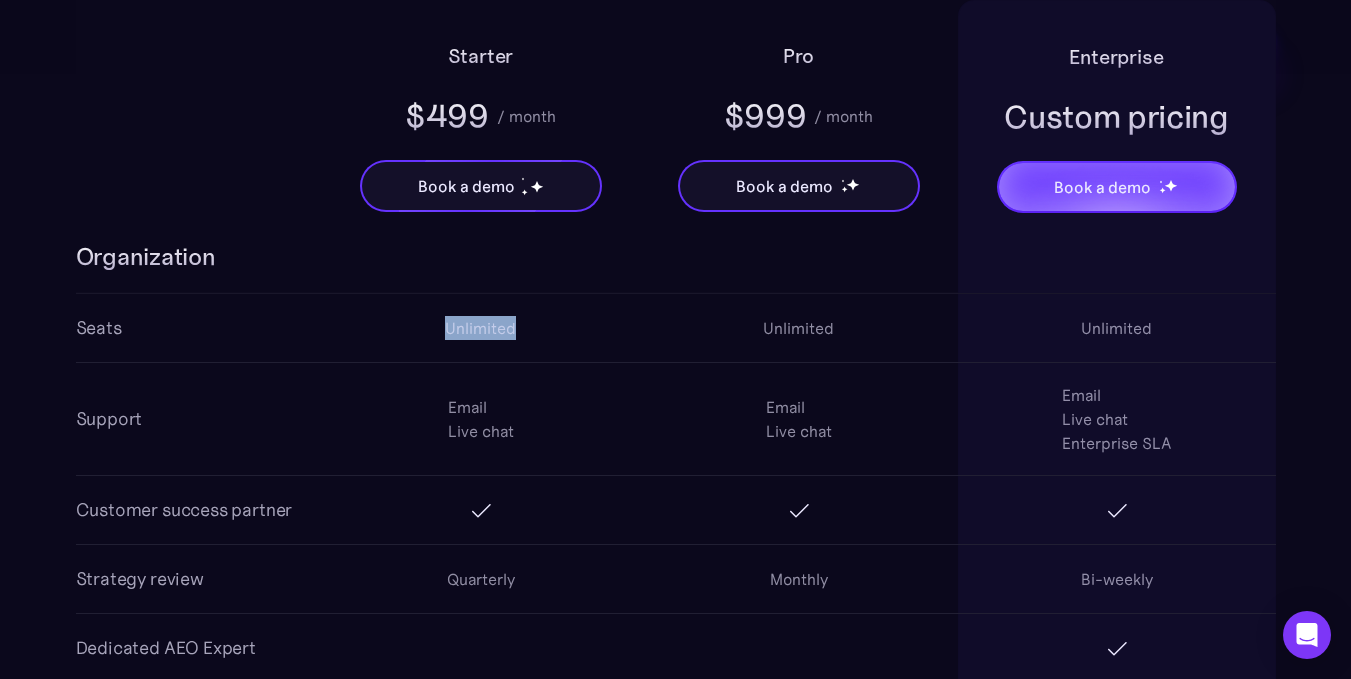 drag, startPoint x: 444, startPoint y: 322, endPoint x: 567, endPoint y: 324, distance: 123.01626 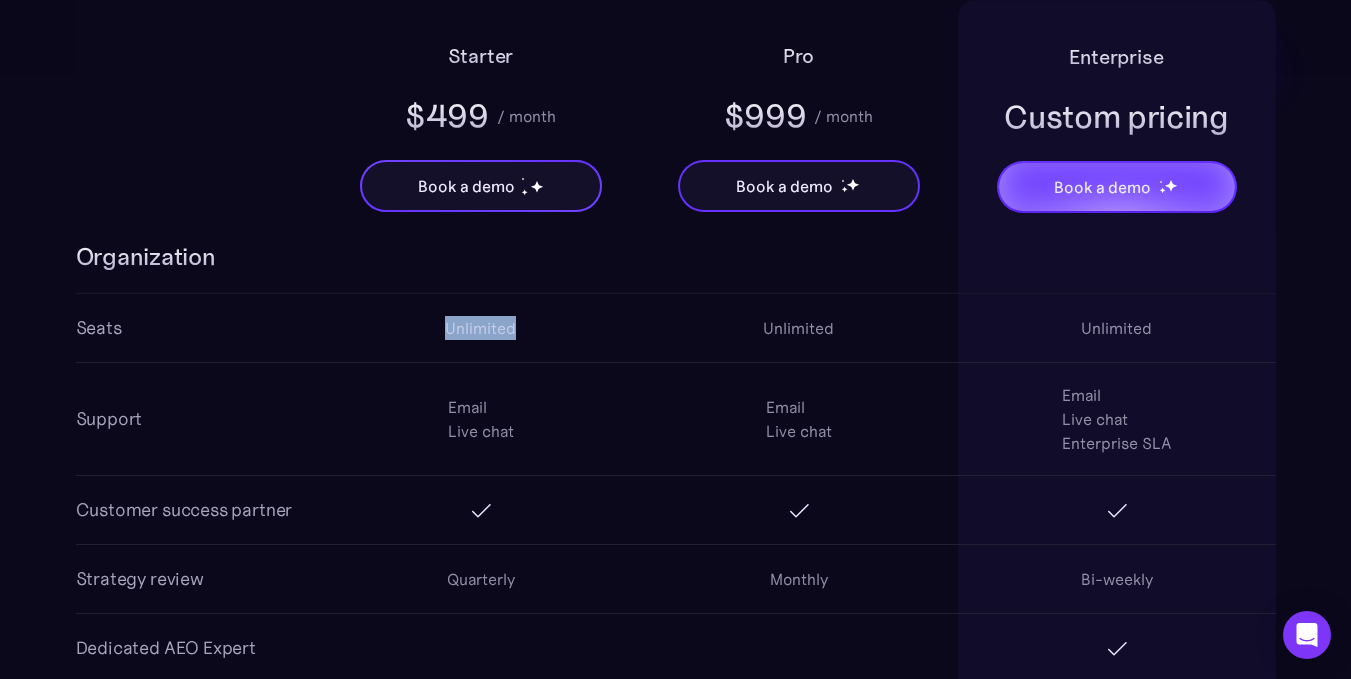 click on "Unlimited" at bounding box center (481, 328) 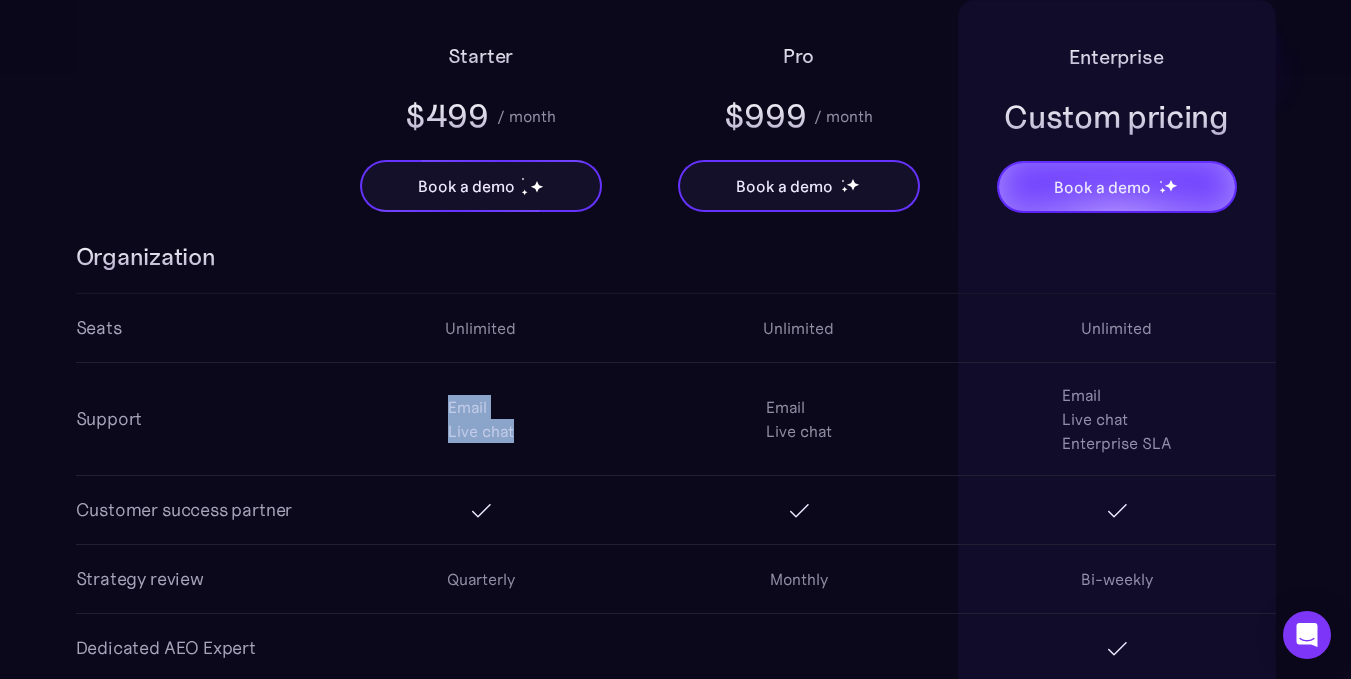 drag, startPoint x: 446, startPoint y: 404, endPoint x: 530, endPoint y: 432, distance: 88.54378 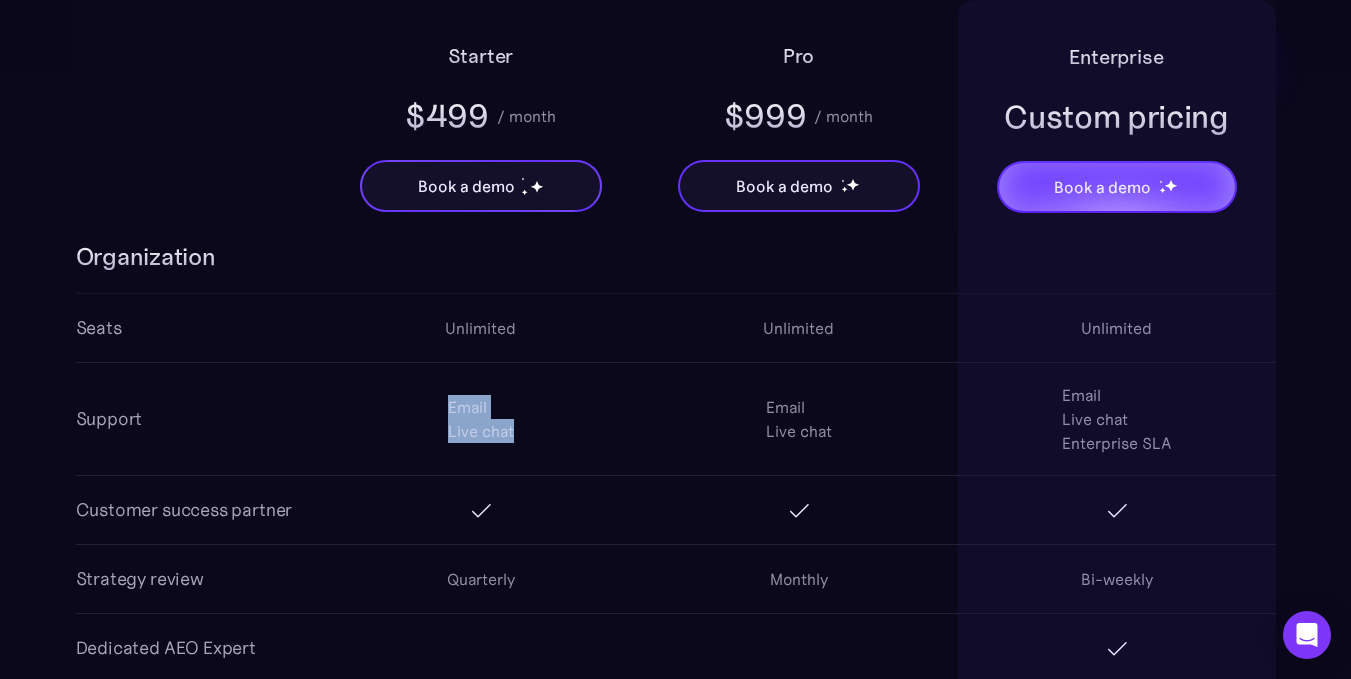 click on "Email Live chat" at bounding box center (481, 419) 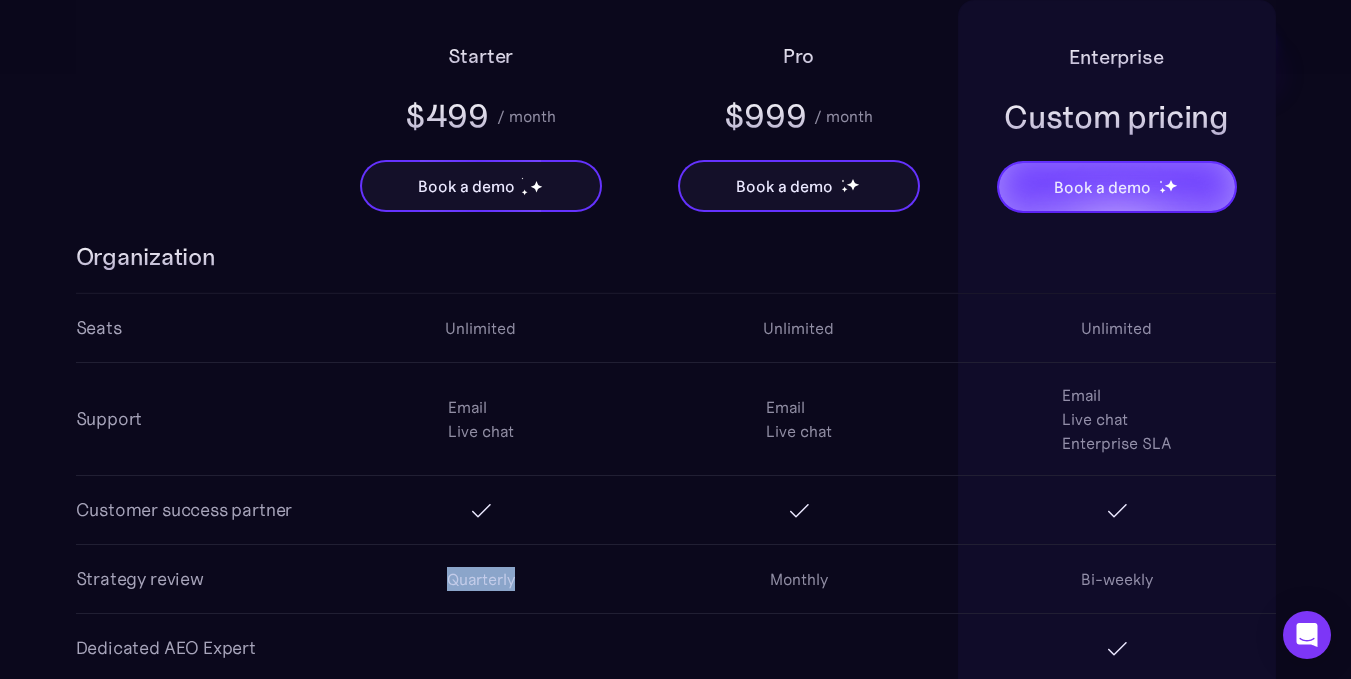 drag, startPoint x: 445, startPoint y: 585, endPoint x: 556, endPoint y: 577, distance: 111.28792 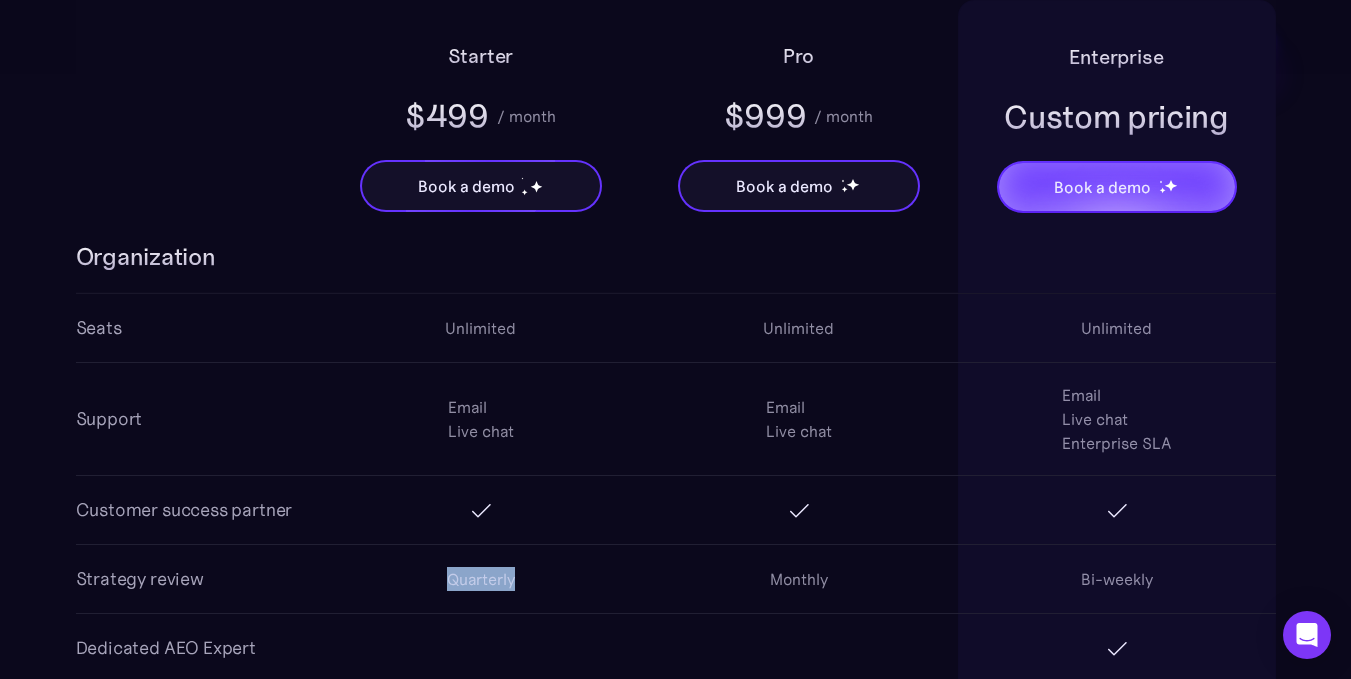 click on "Quarterly" at bounding box center (481, 579) 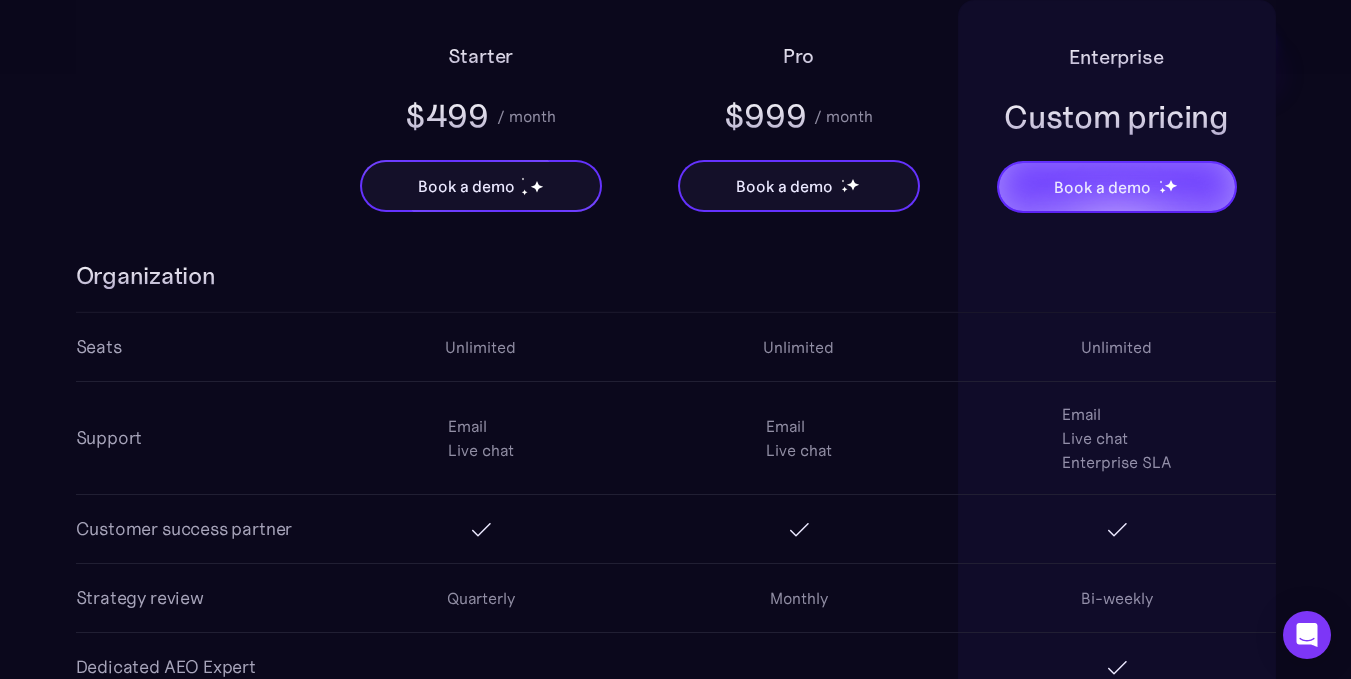 scroll, scrollTop: 3497, scrollLeft: 0, axis: vertical 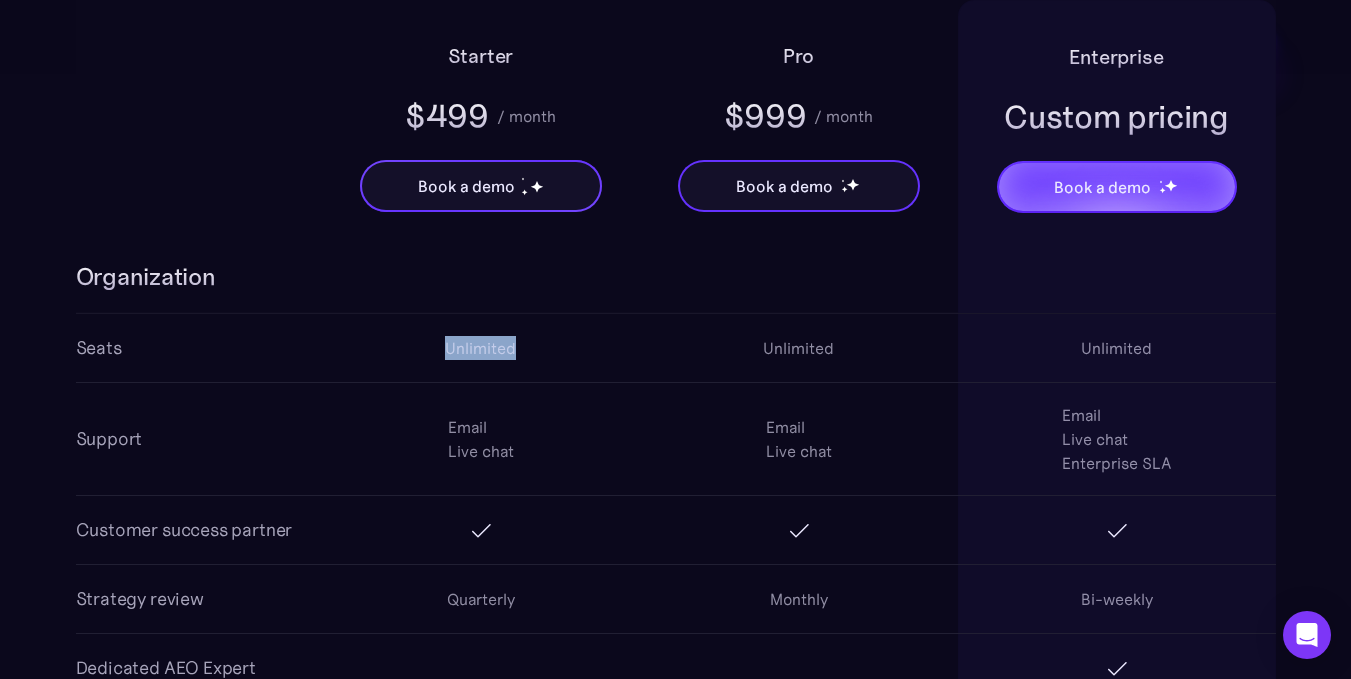 drag, startPoint x: 445, startPoint y: 341, endPoint x: 560, endPoint y: 344, distance: 115.03912 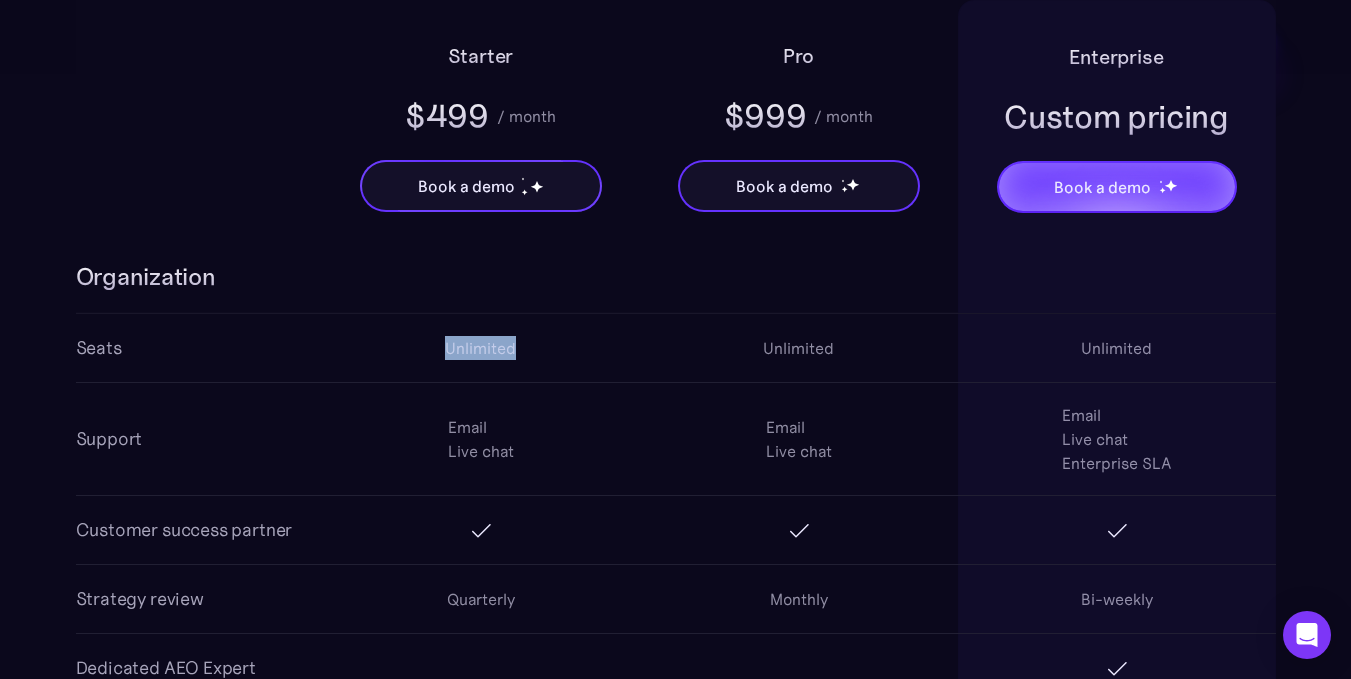 click on "Unlimited" at bounding box center (481, 348) 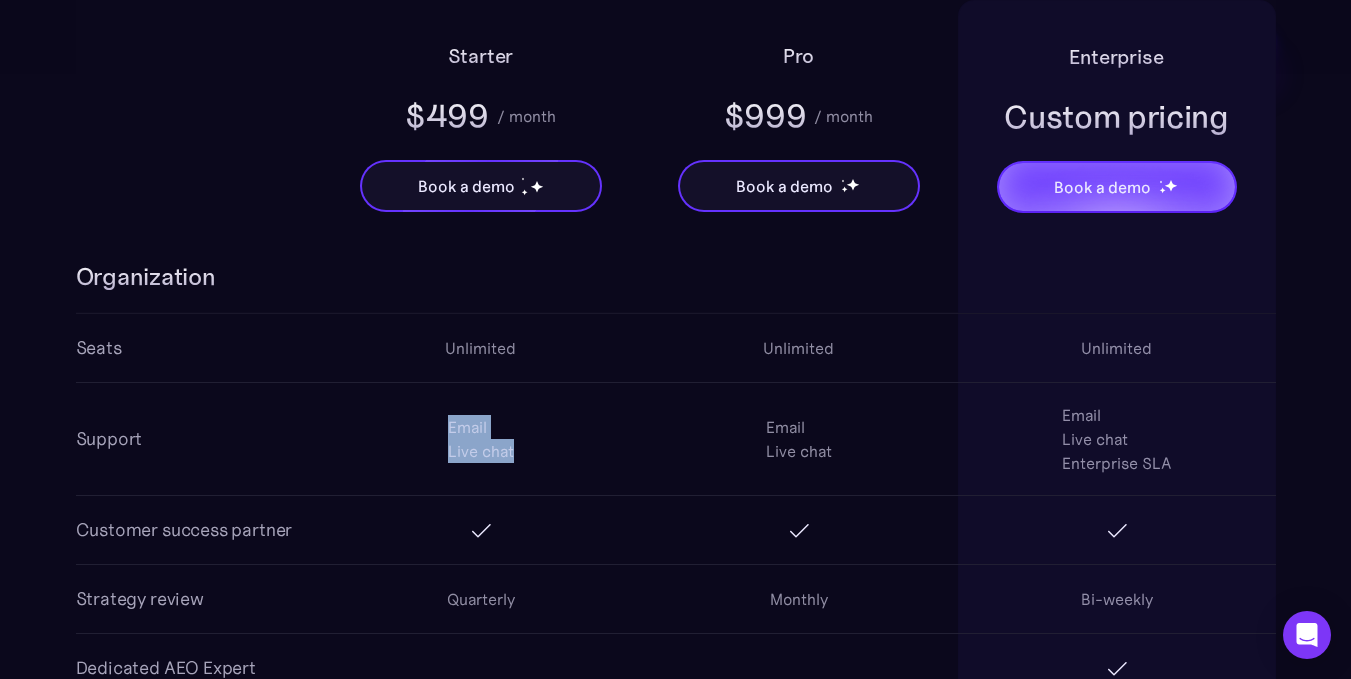 drag, startPoint x: 448, startPoint y: 424, endPoint x: 547, endPoint y: 461, distance: 105.68822 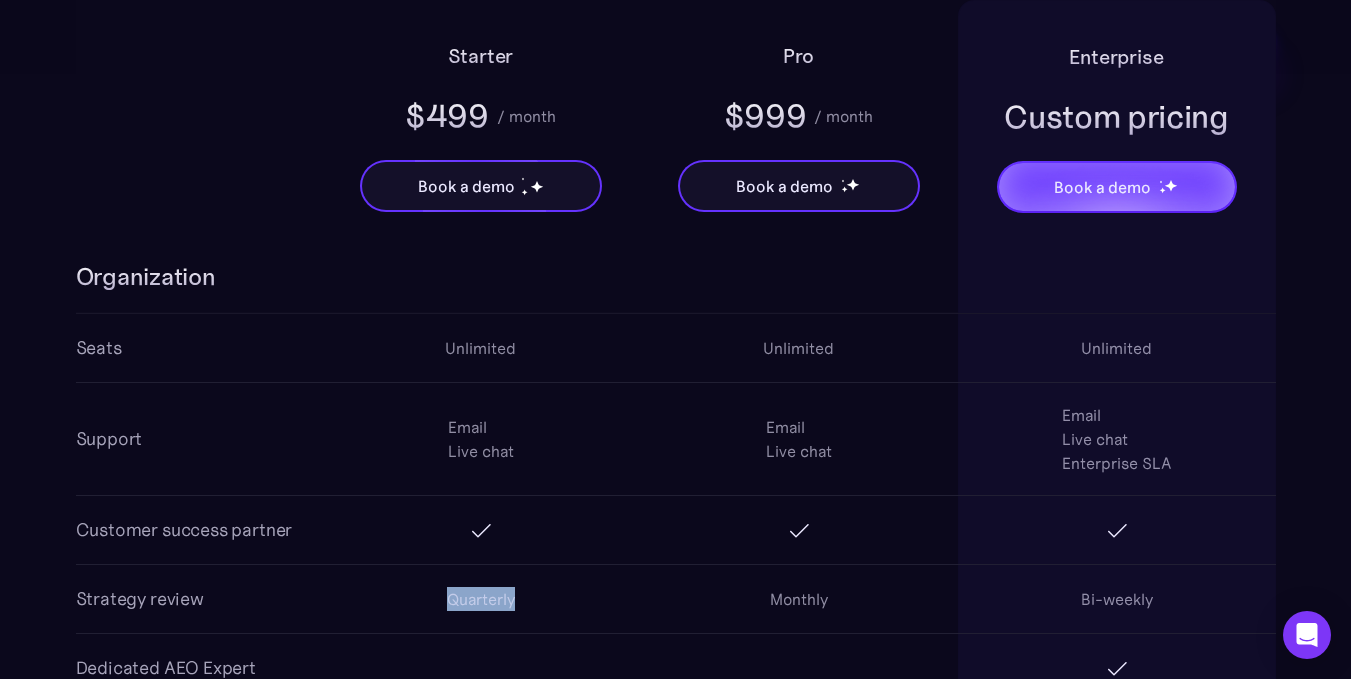 click on "Quarterly" at bounding box center (481, 599) 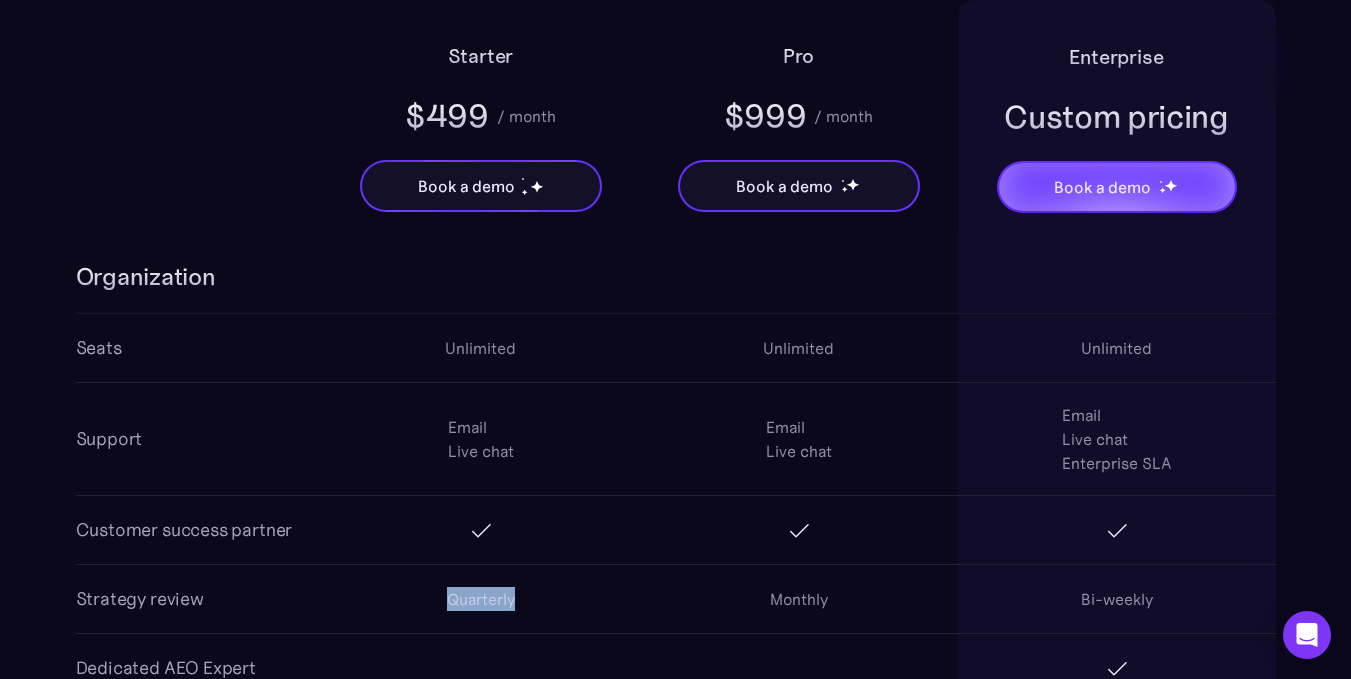 click on "Quarterly" at bounding box center (481, 599) 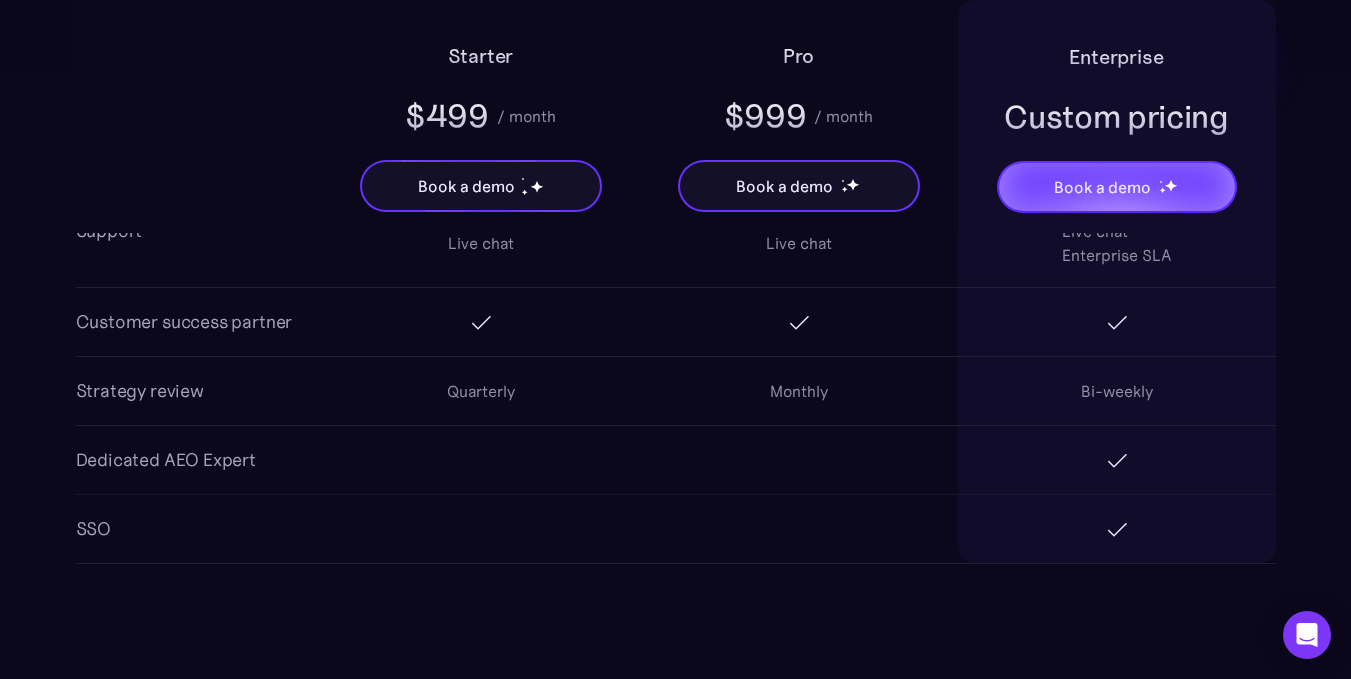 scroll, scrollTop: 3688, scrollLeft: 0, axis: vertical 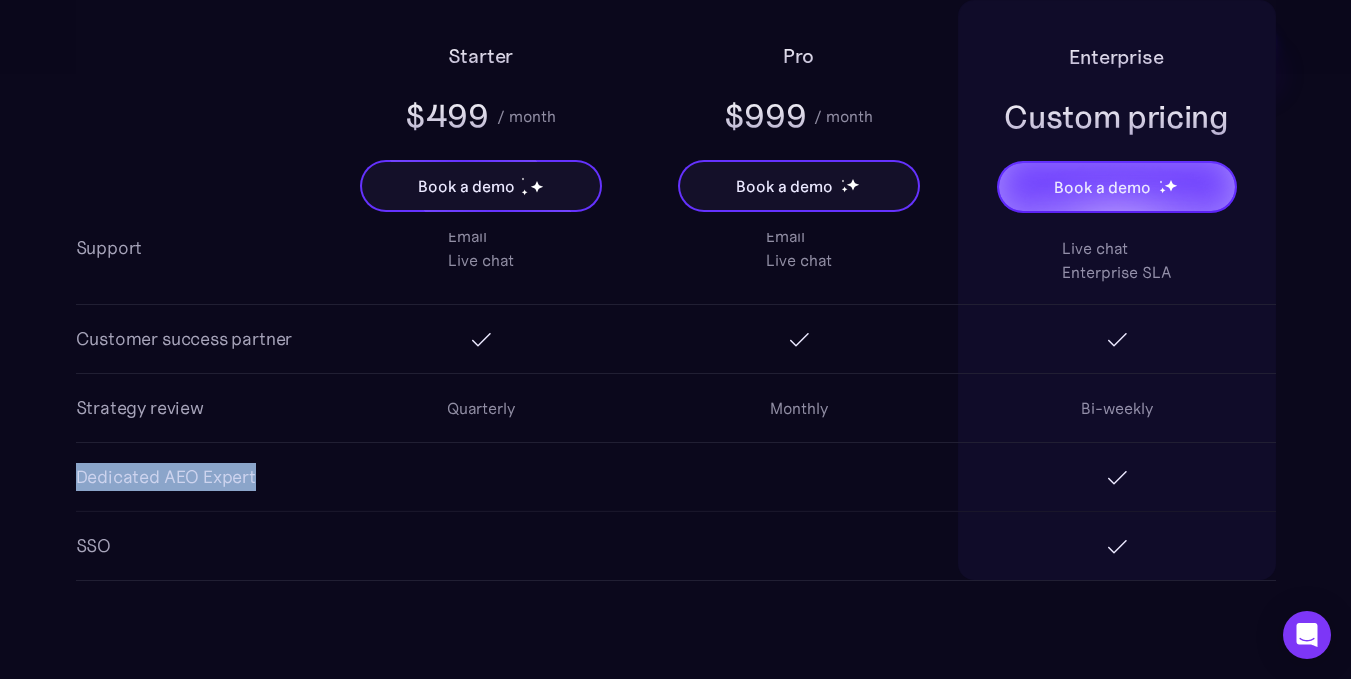 drag, startPoint x: 73, startPoint y: 474, endPoint x: 324, endPoint y: 486, distance: 251.28668 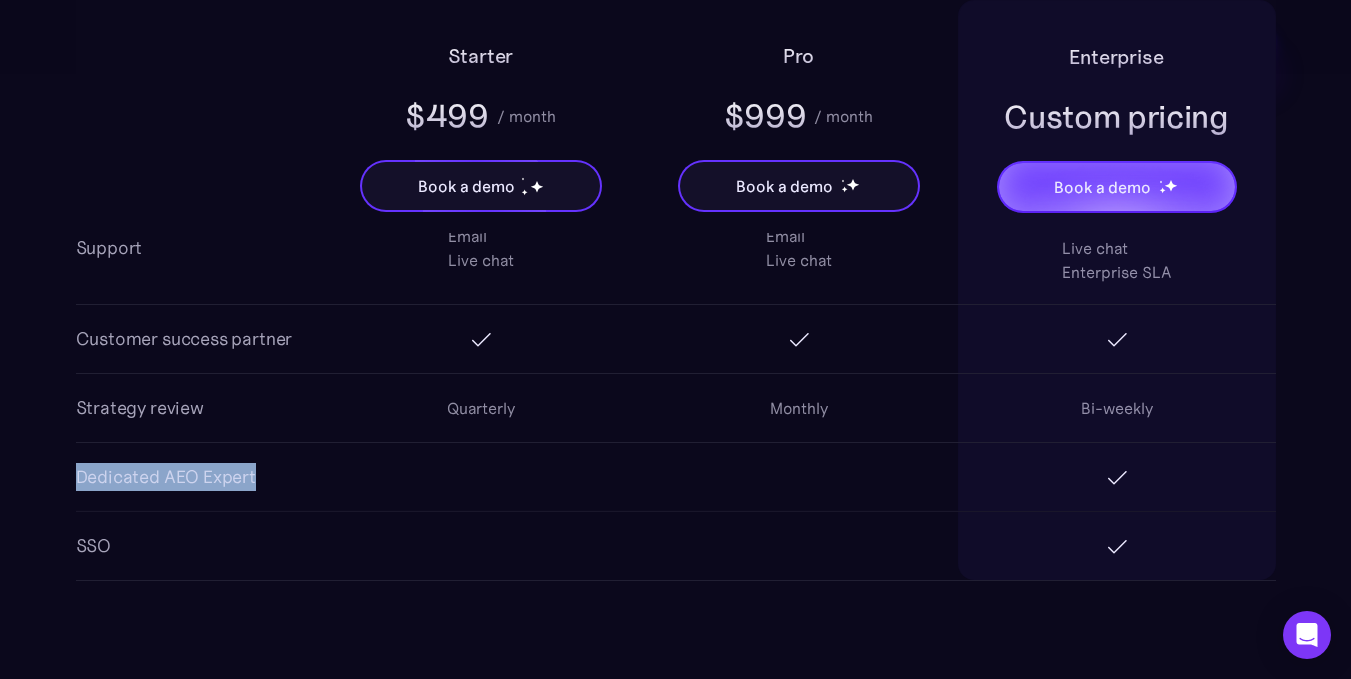 click at bounding box center [481, 477] 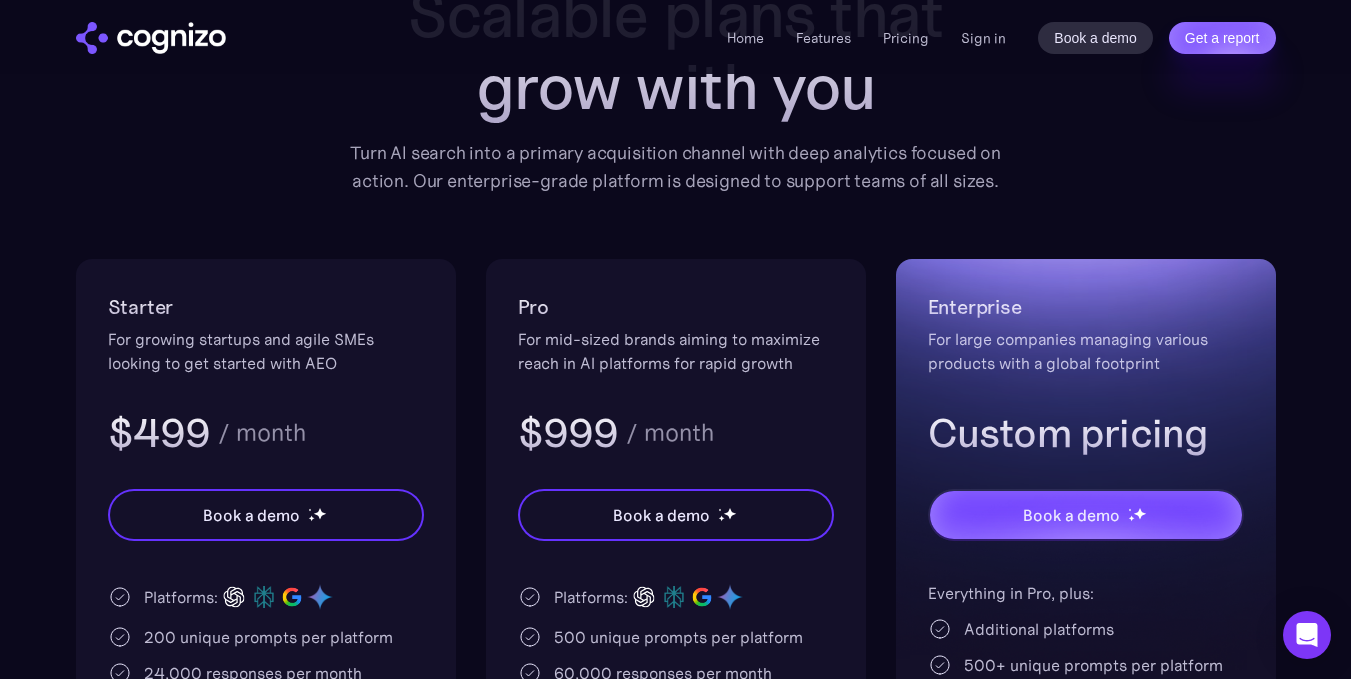 scroll, scrollTop: 0, scrollLeft: 0, axis: both 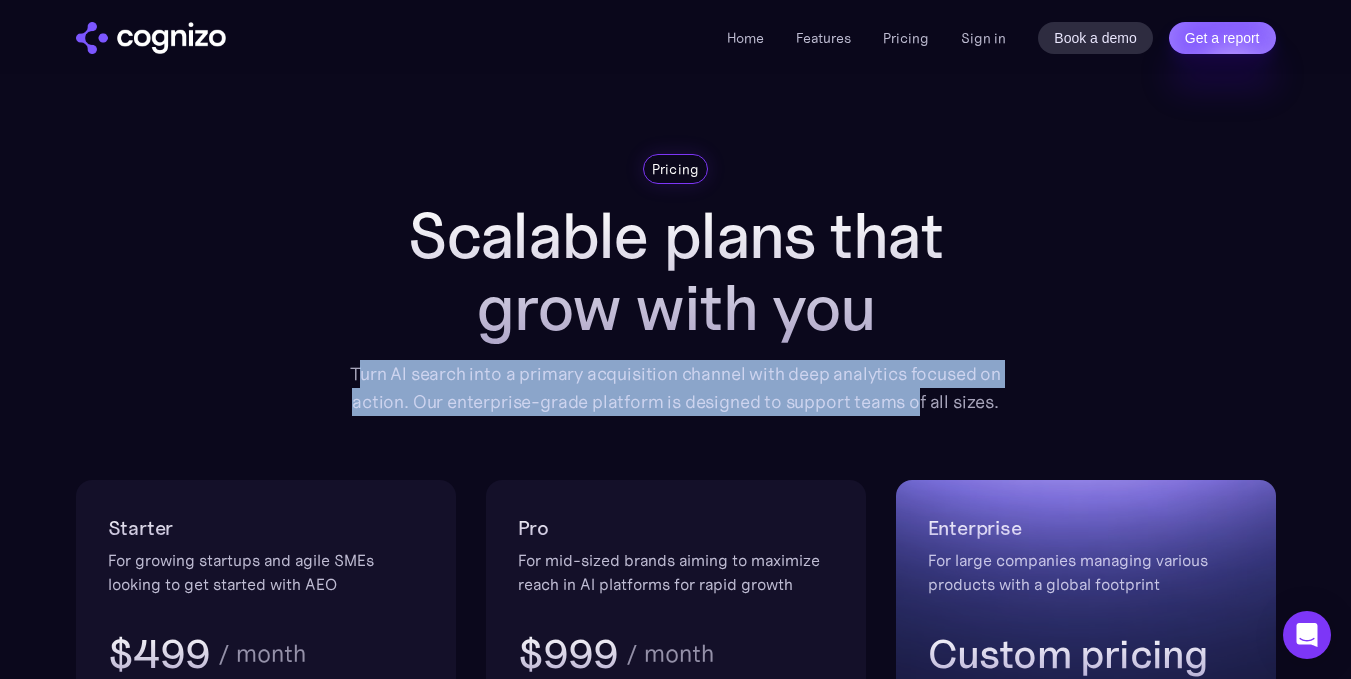 drag, startPoint x: 360, startPoint y: 371, endPoint x: 916, endPoint y: 409, distance: 557.29706 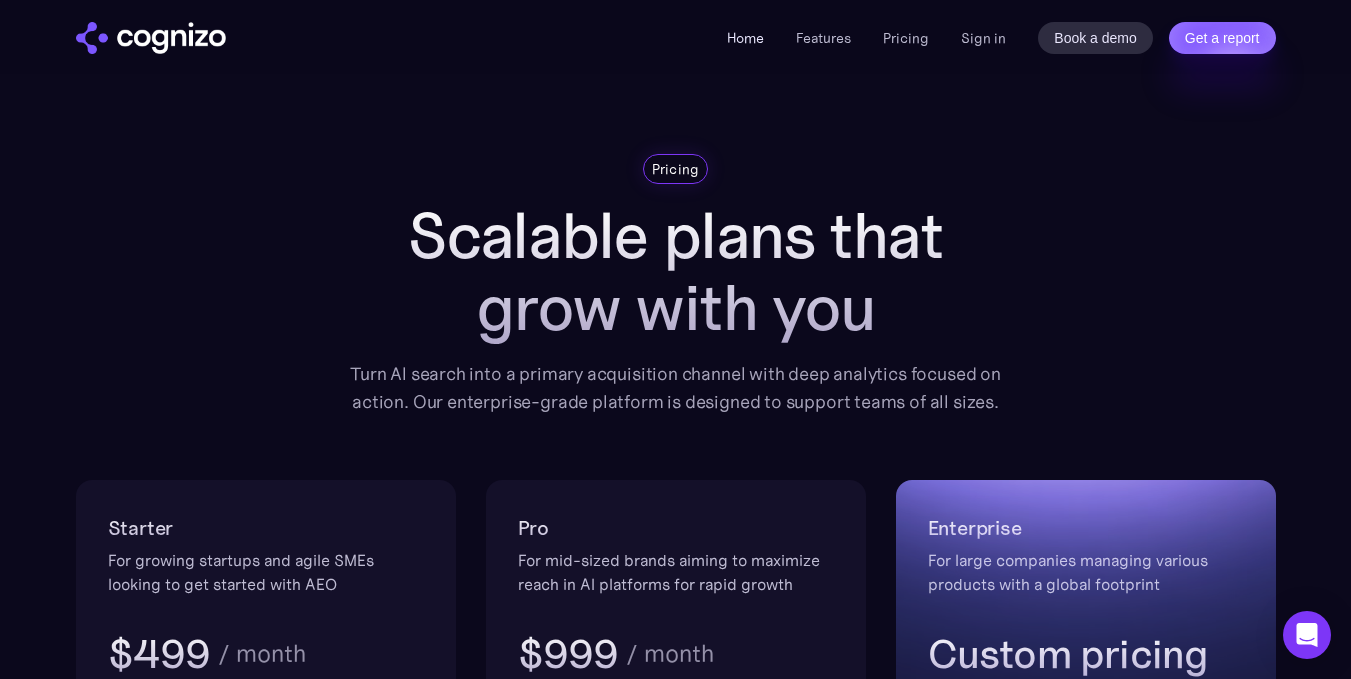 click on "Home" at bounding box center (745, 38) 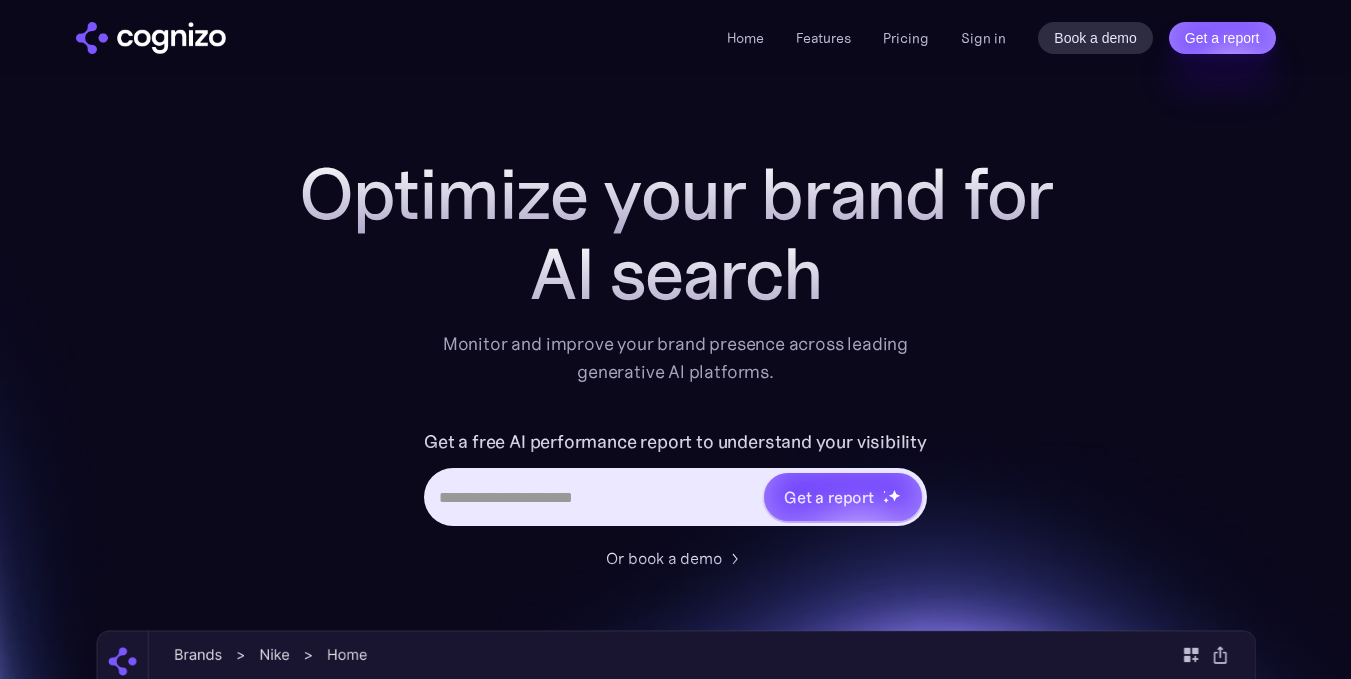 scroll, scrollTop: 302, scrollLeft: 0, axis: vertical 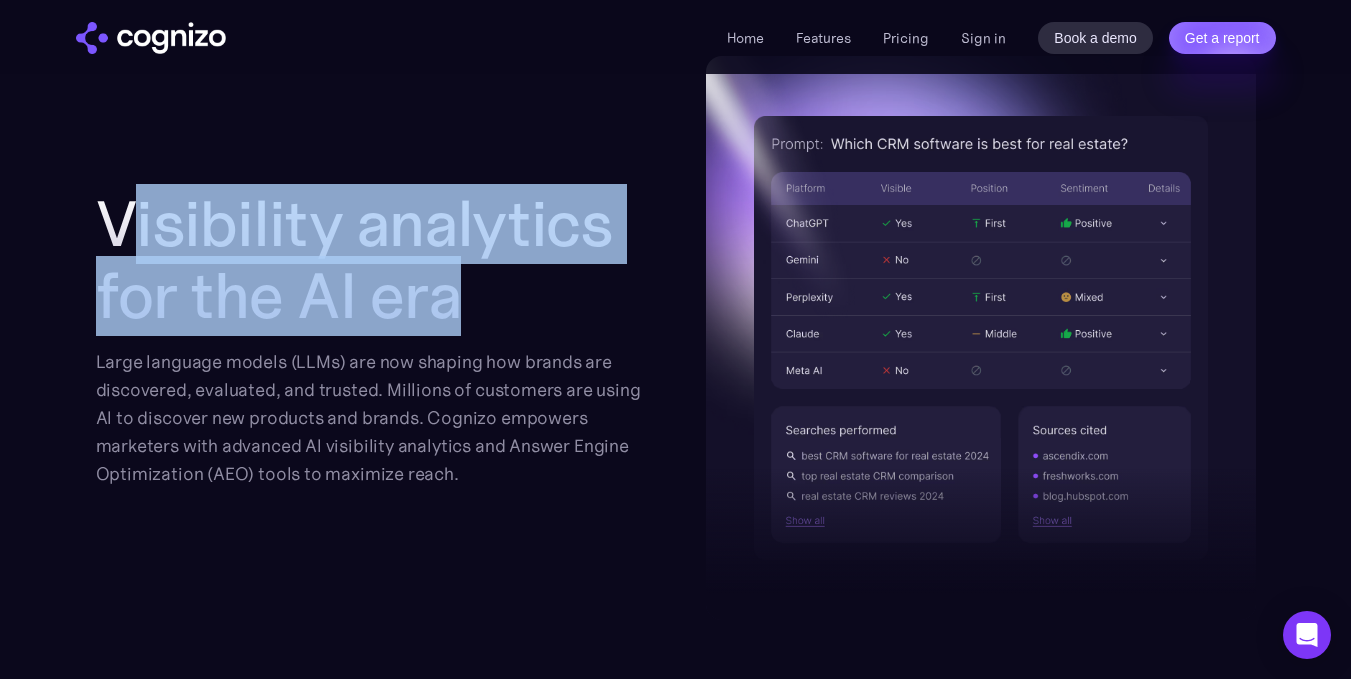 drag, startPoint x: 119, startPoint y: 199, endPoint x: 527, endPoint y: 330, distance: 428.51486 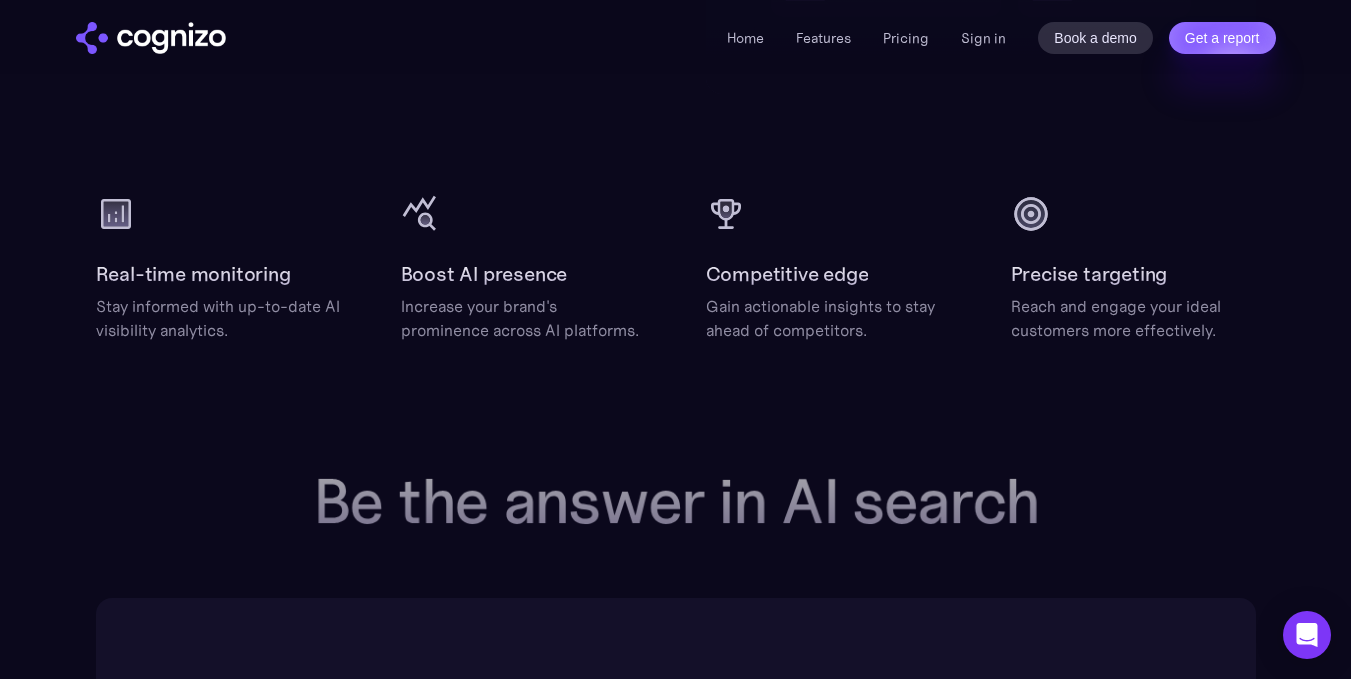 scroll, scrollTop: 2655, scrollLeft: 0, axis: vertical 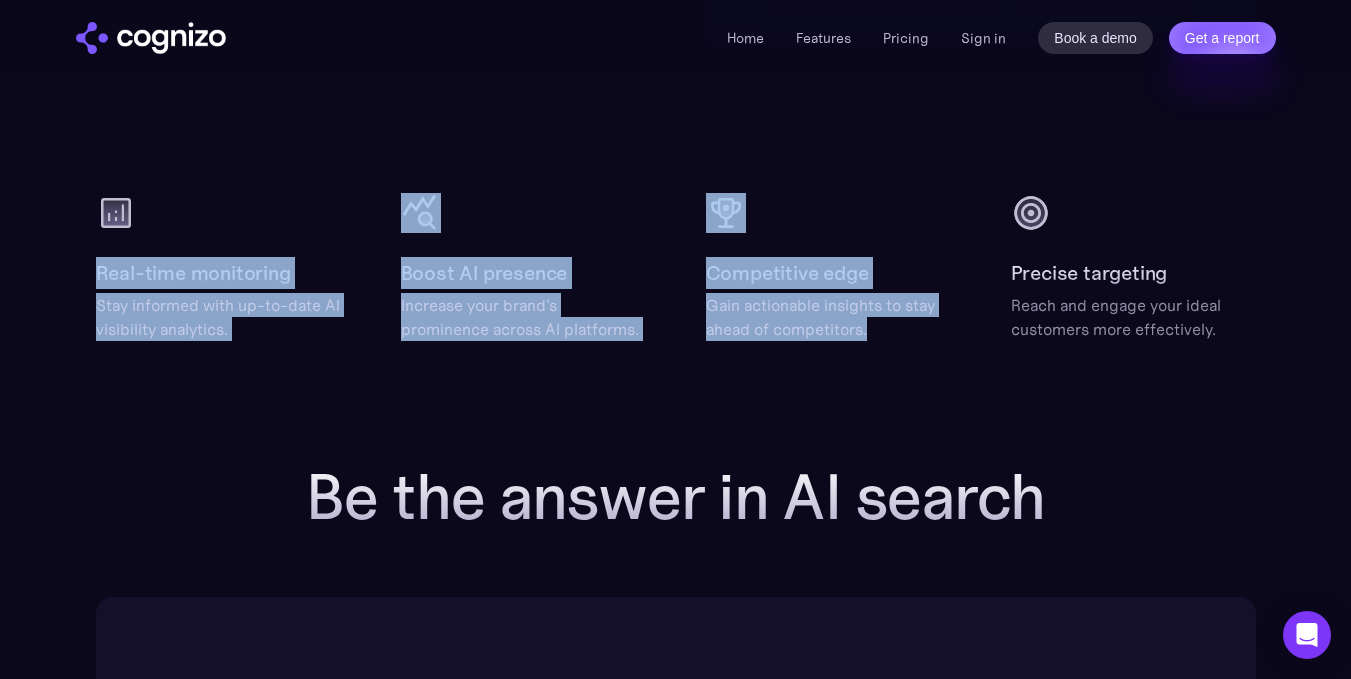 drag, startPoint x: 94, startPoint y: 270, endPoint x: 877, endPoint y: 318, distance: 784.4699 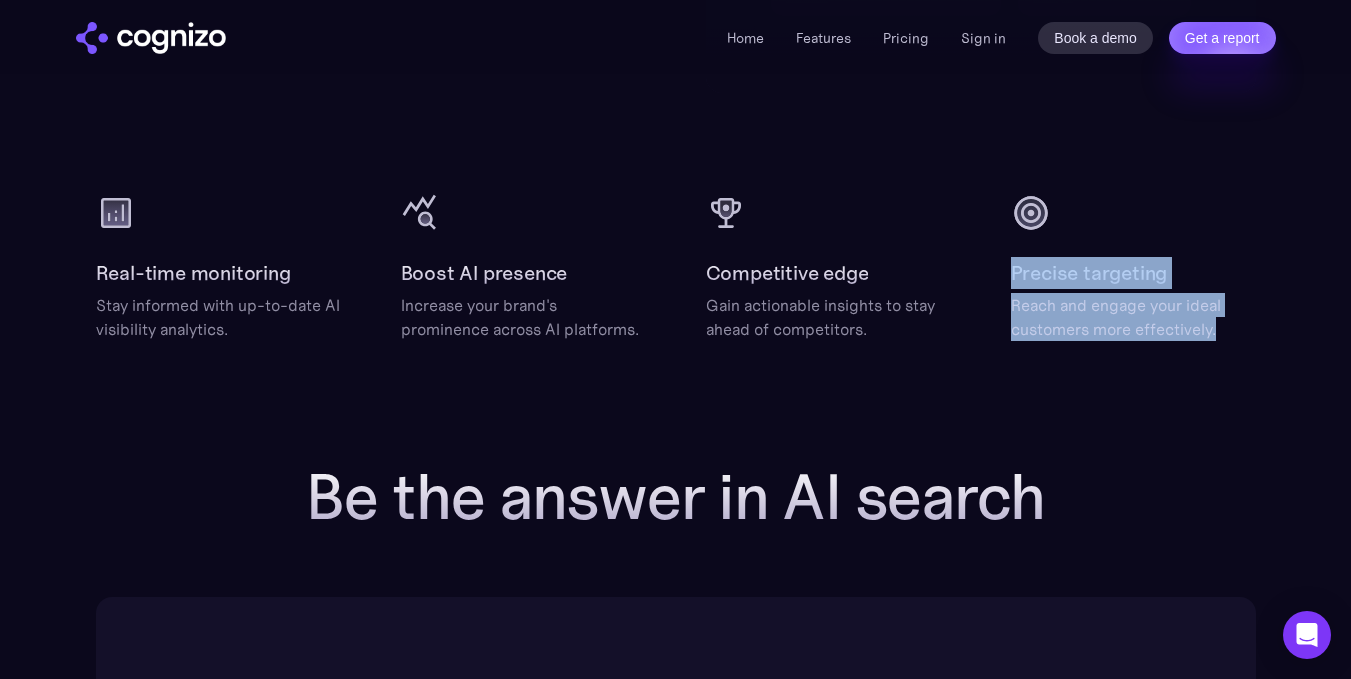 drag, startPoint x: 1005, startPoint y: 269, endPoint x: 1218, endPoint y: 325, distance: 220.23851 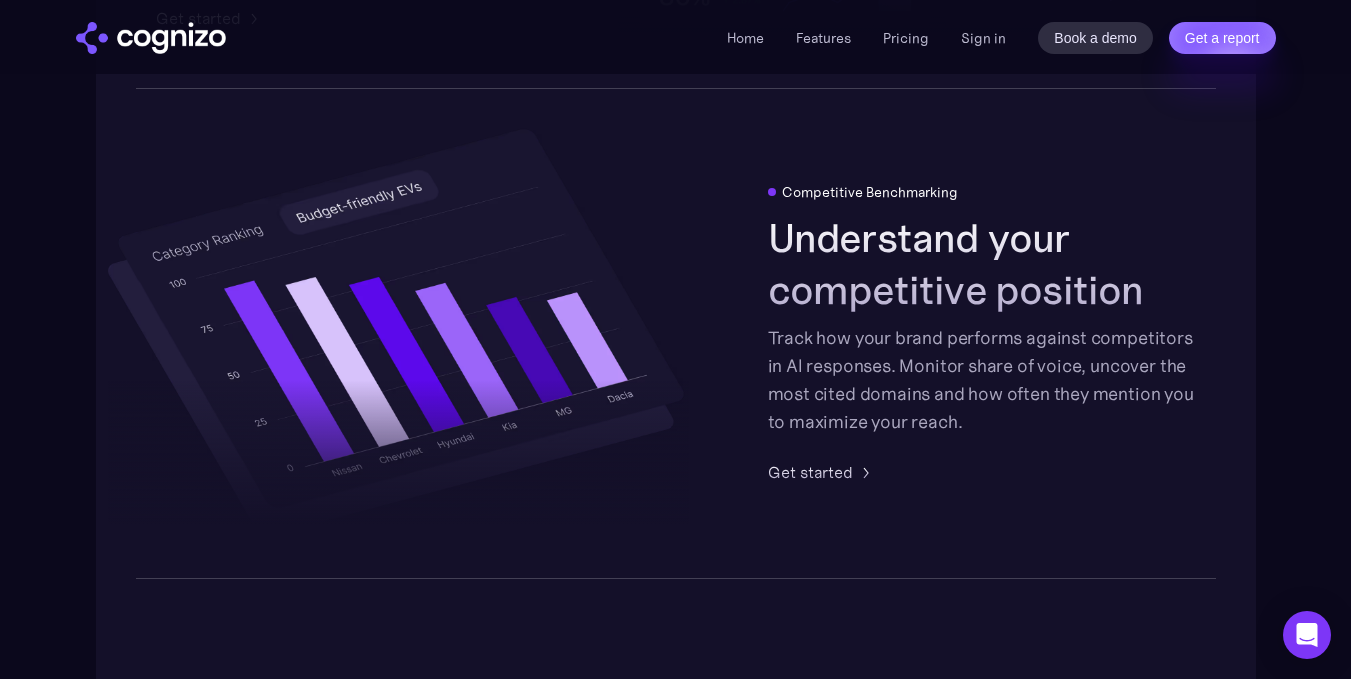 scroll, scrollTop: 3632, scrollLeft: 0, axis: vertical 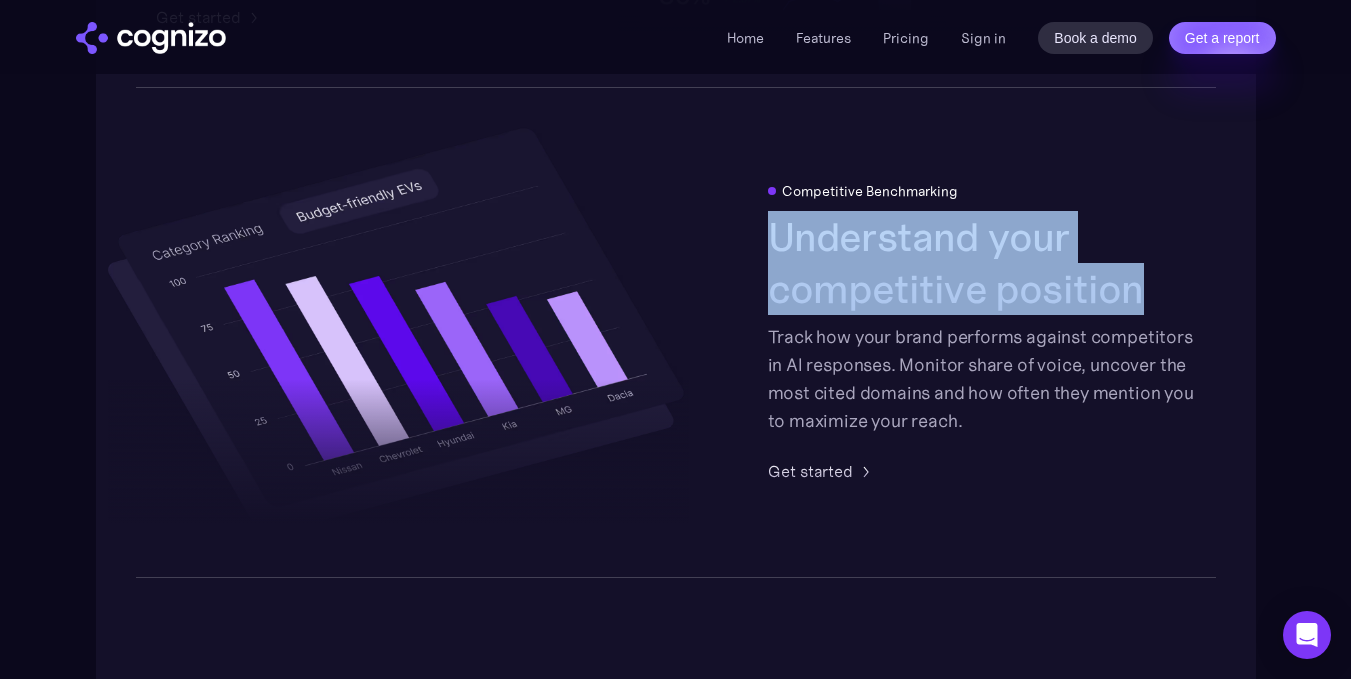 drag, startPoint x: 773, startPoint y: 234, endPoint x: 1137, endPoint y: 311, distance: 372.0551 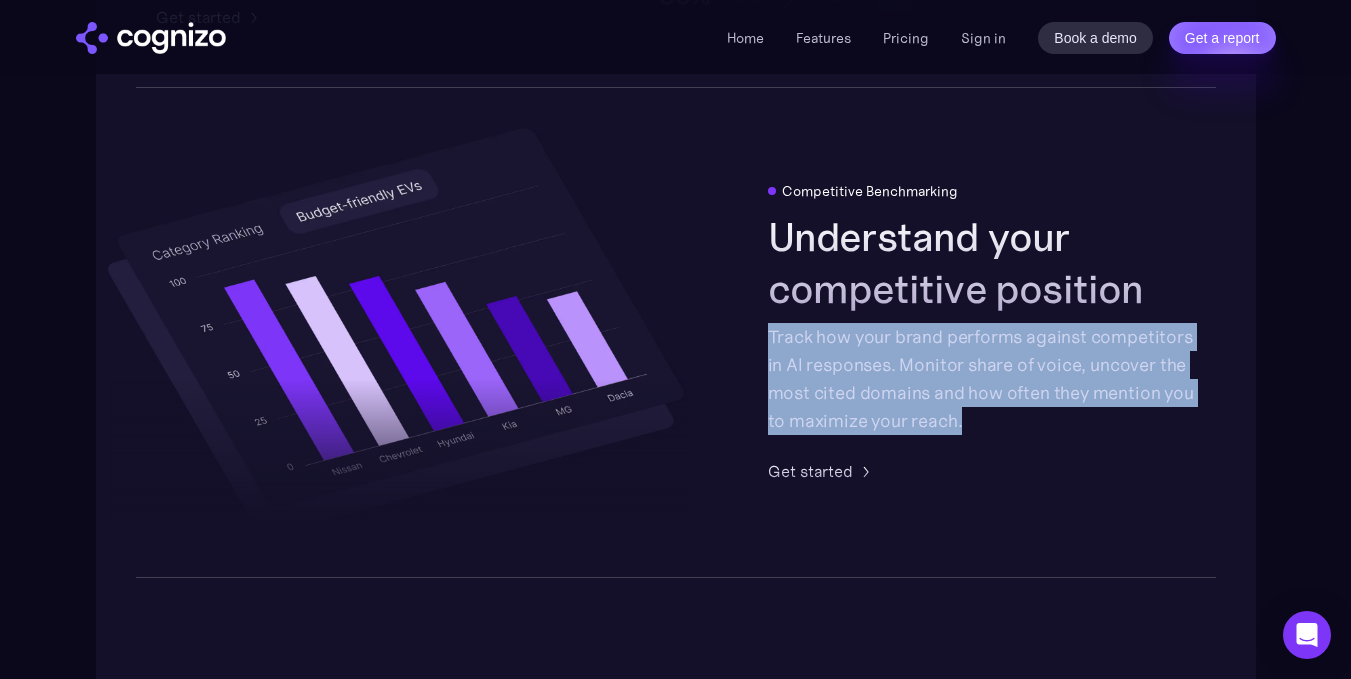 drag, startPoint x: 771, startPoint y: 332, endPoint x: 1007, endPoint y: 427, distance: 254.40323 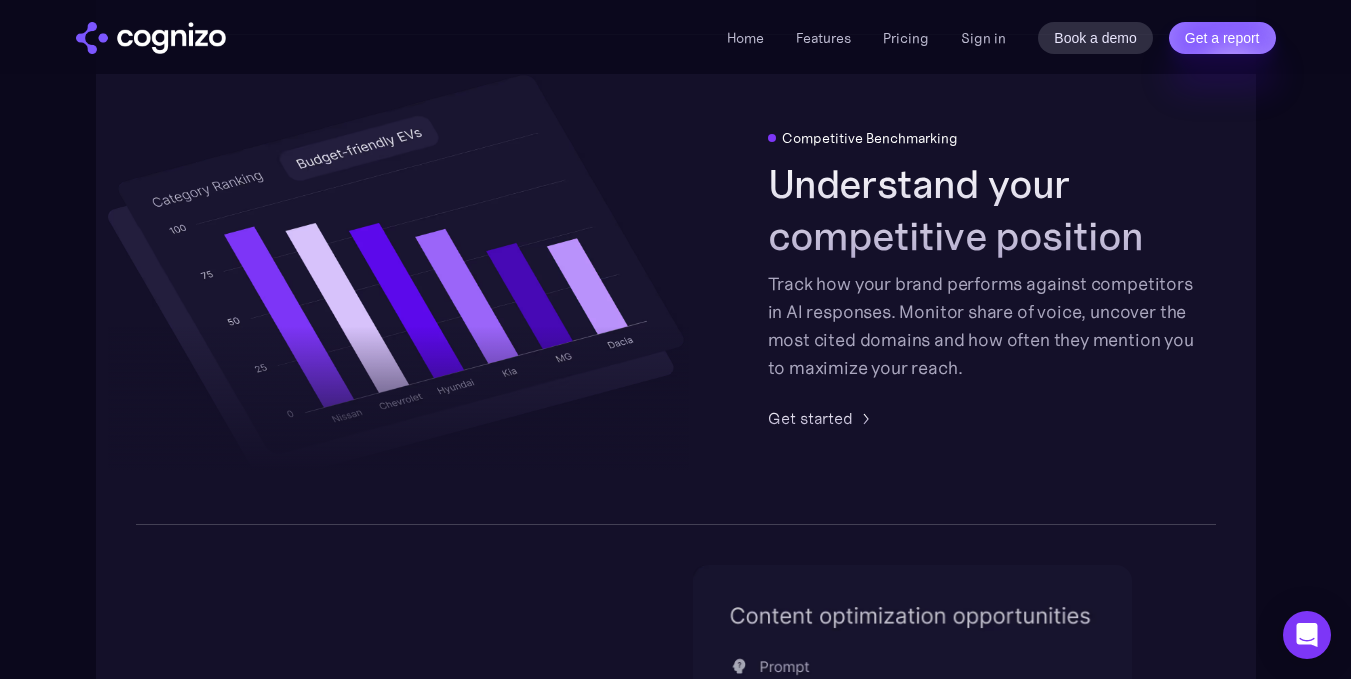 scroll, scrollTop: 3686, scrollLeft: 0, axis: vertical 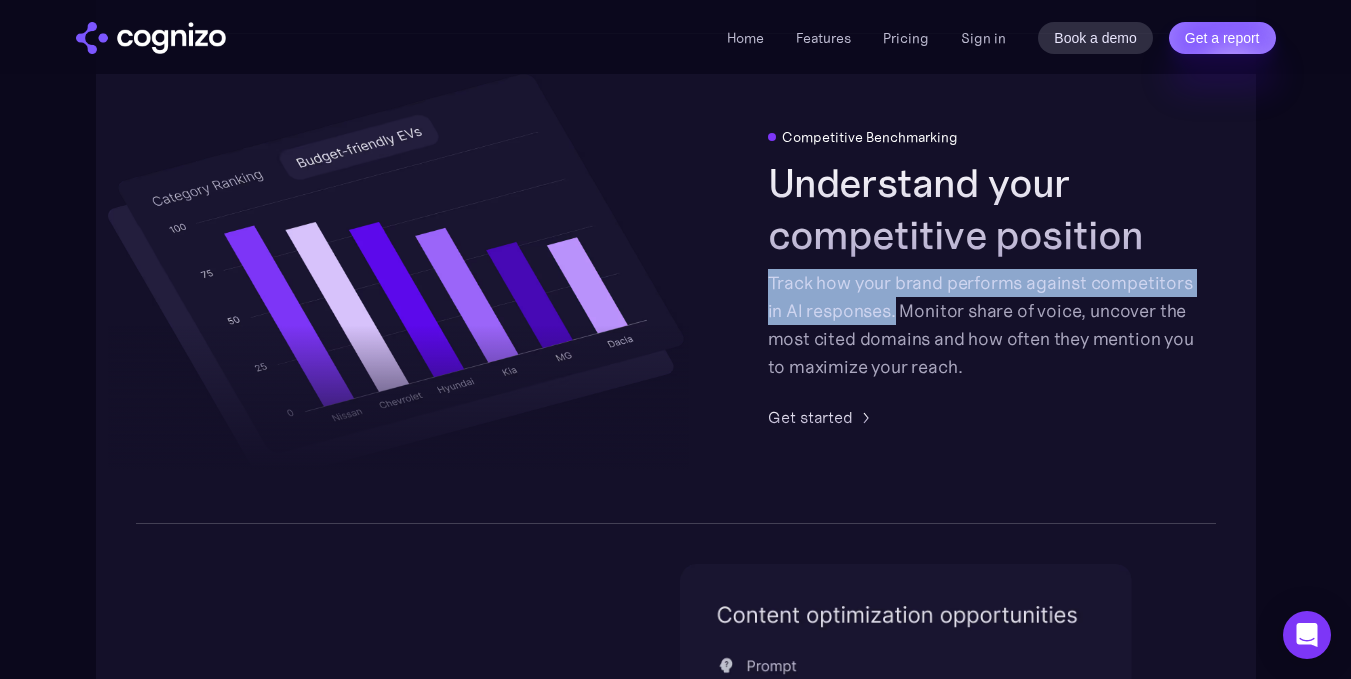 drag, startPoint x: 766, startPoint y: 279, endPoint x: 894, endPoint y: 315, distance: 132.96616 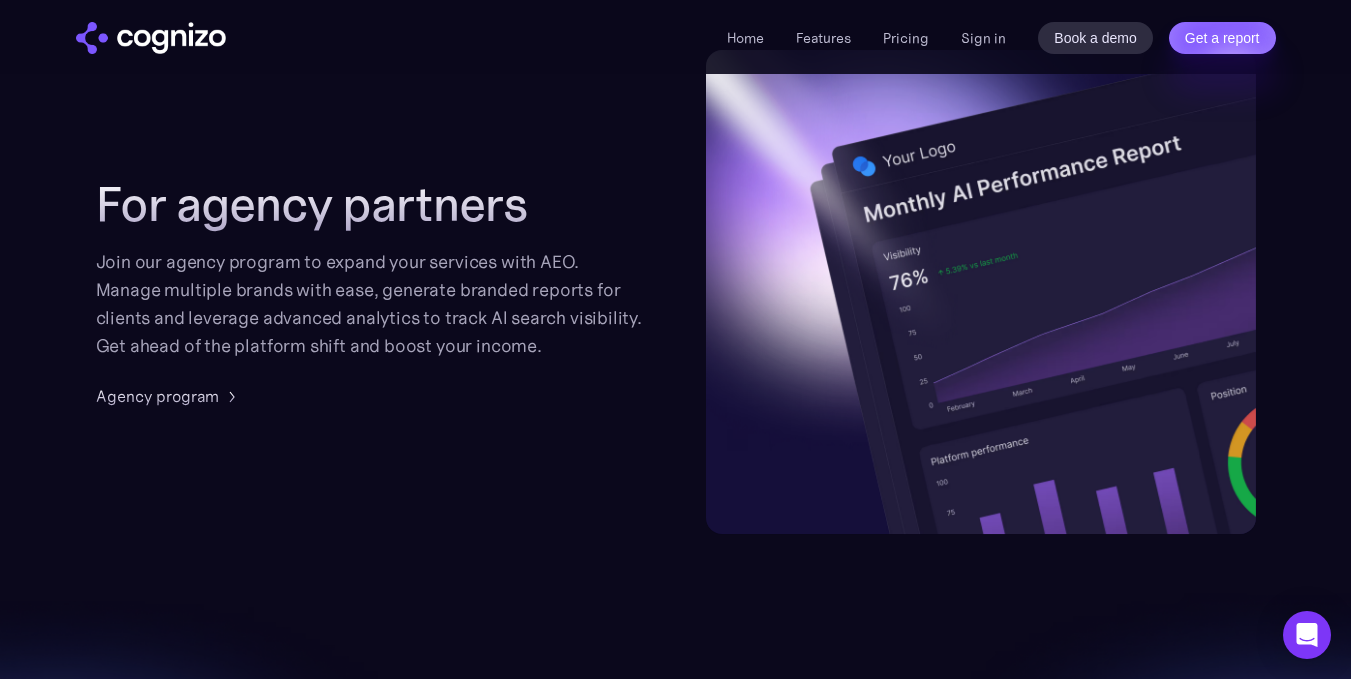 scroll, scrollTop: 4884, scrollLeft: 0, axis: vertical 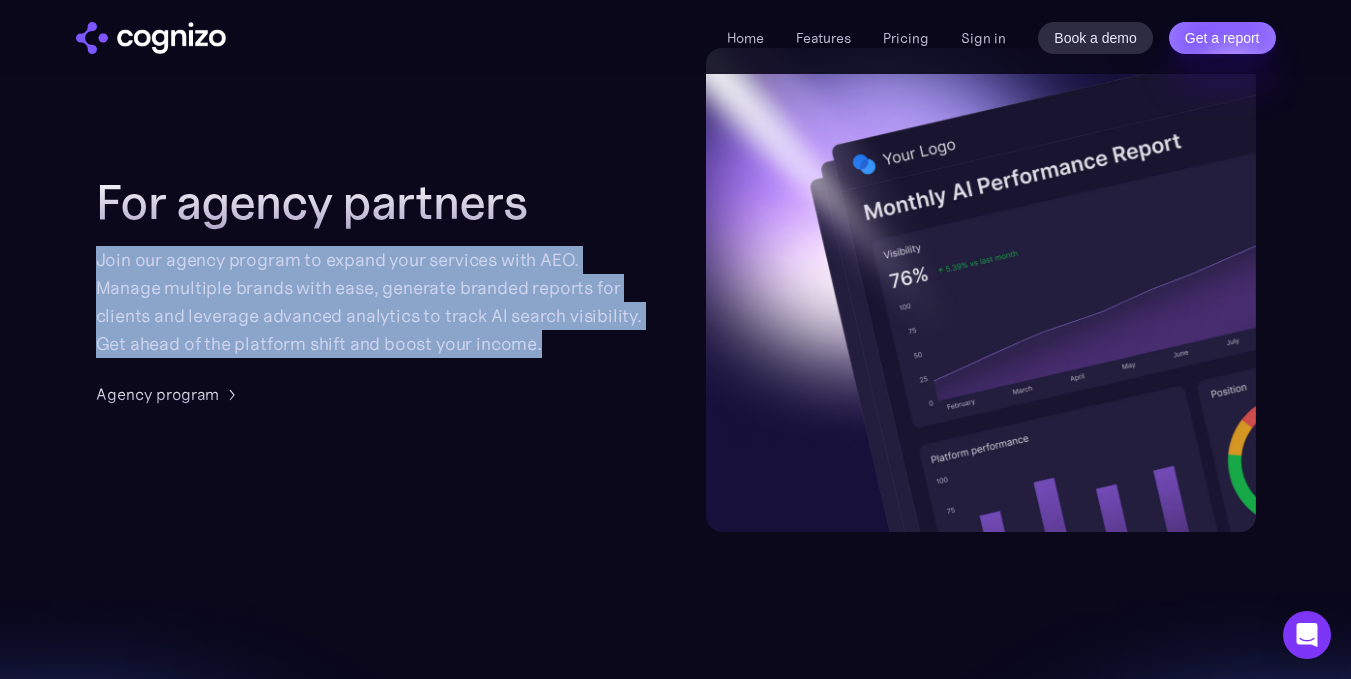 drag, startPoint x: 83, startPoint y: 254, endPoint x: 590, endPoint y: 342, distance: 514.5804 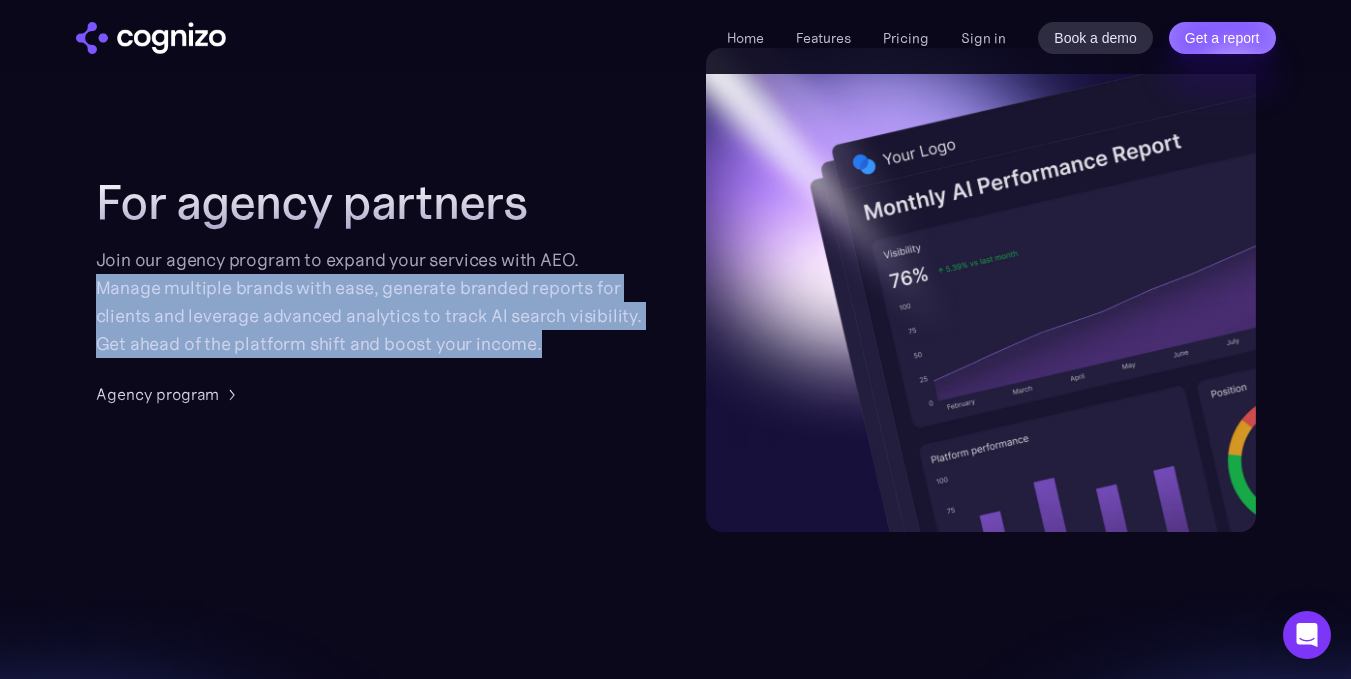 drag, startPoint x: 97, startPoint y: 289, endPoint x: 568, endPoint y: 339, distance: 473.64648 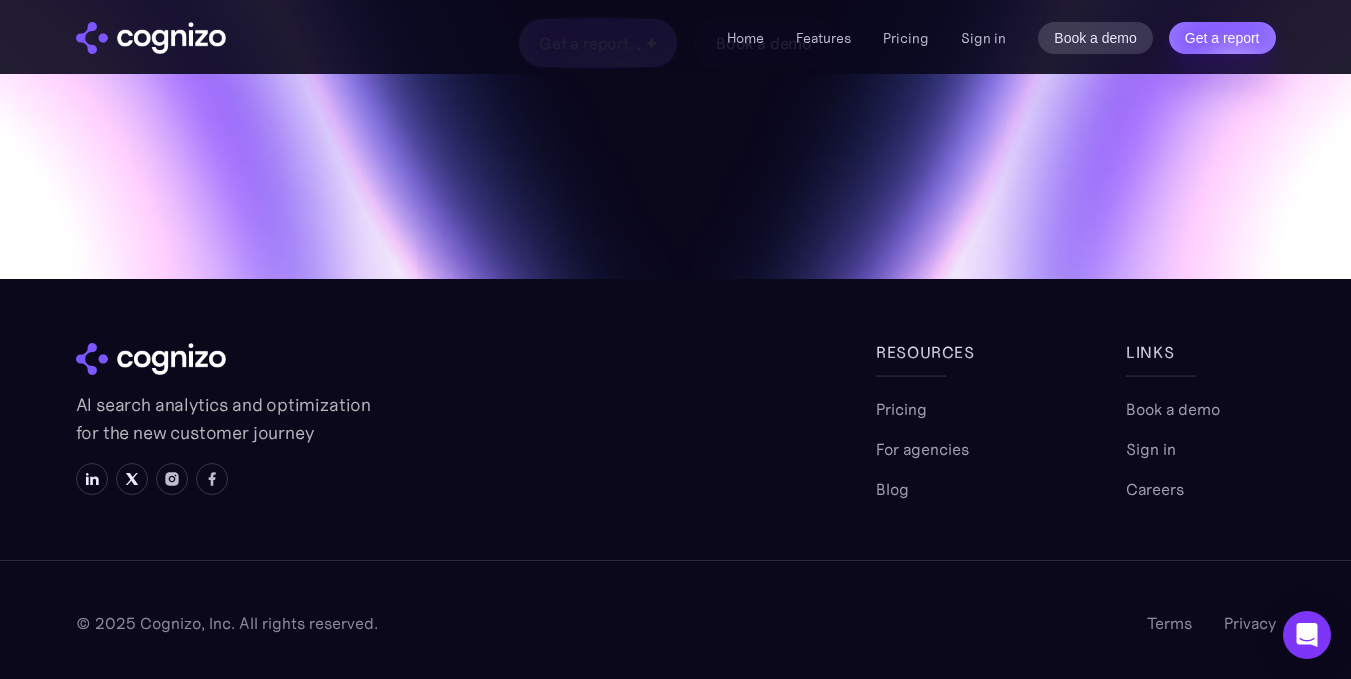 scroll, scrollTop: 5870, scrollLeft: 0, axis: vertical 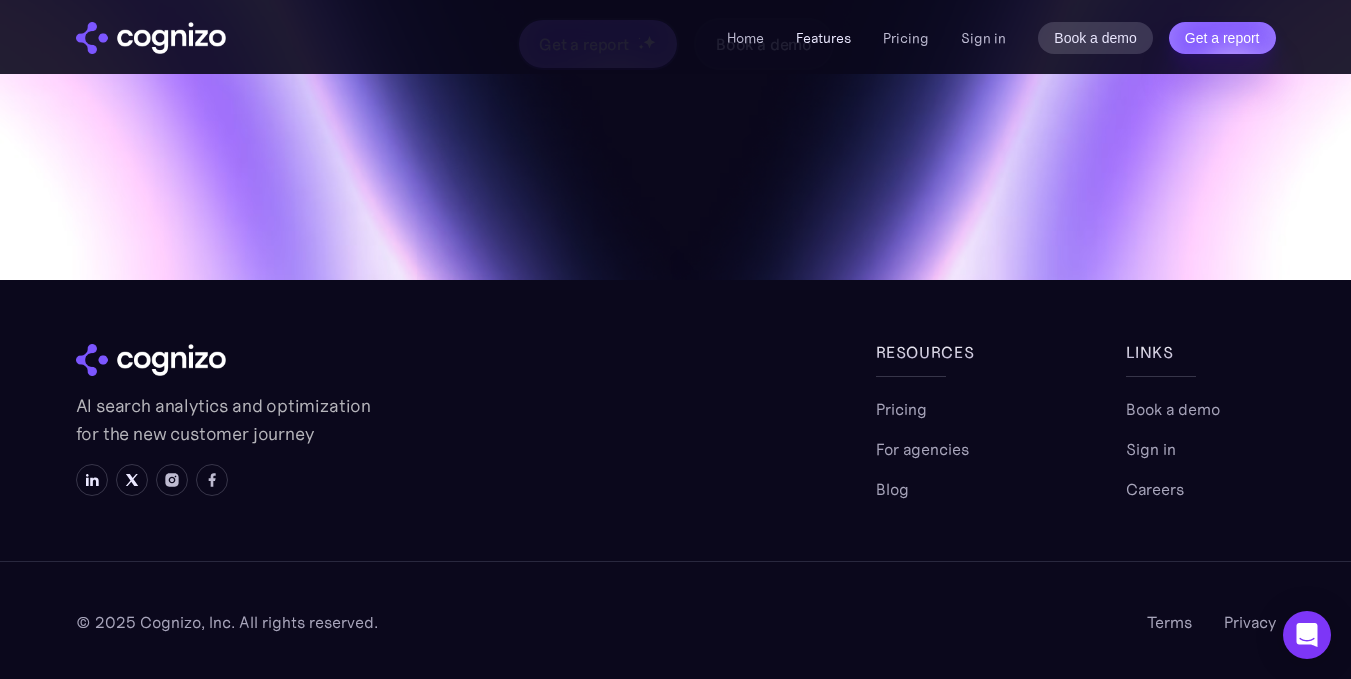 click on "Features" at bounding box center (823, 38) 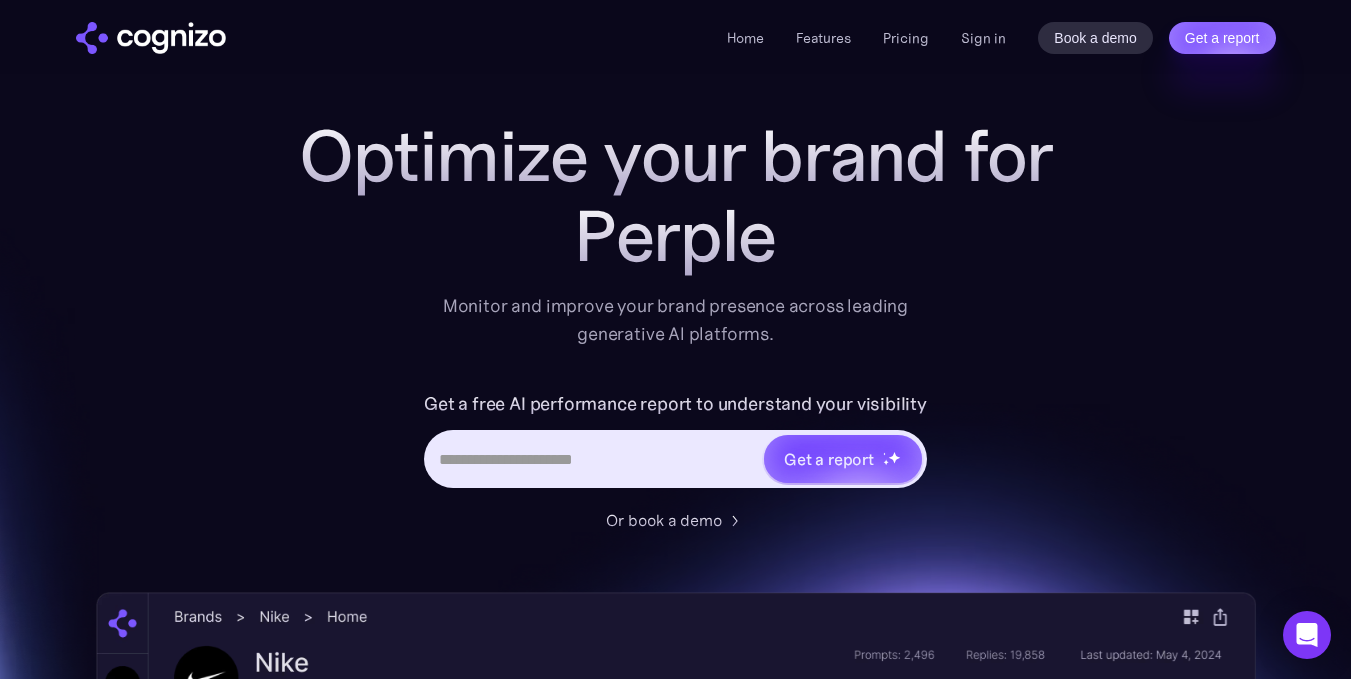 scroll, scrollTop: 0, scrollLeft: 0, axis: both 